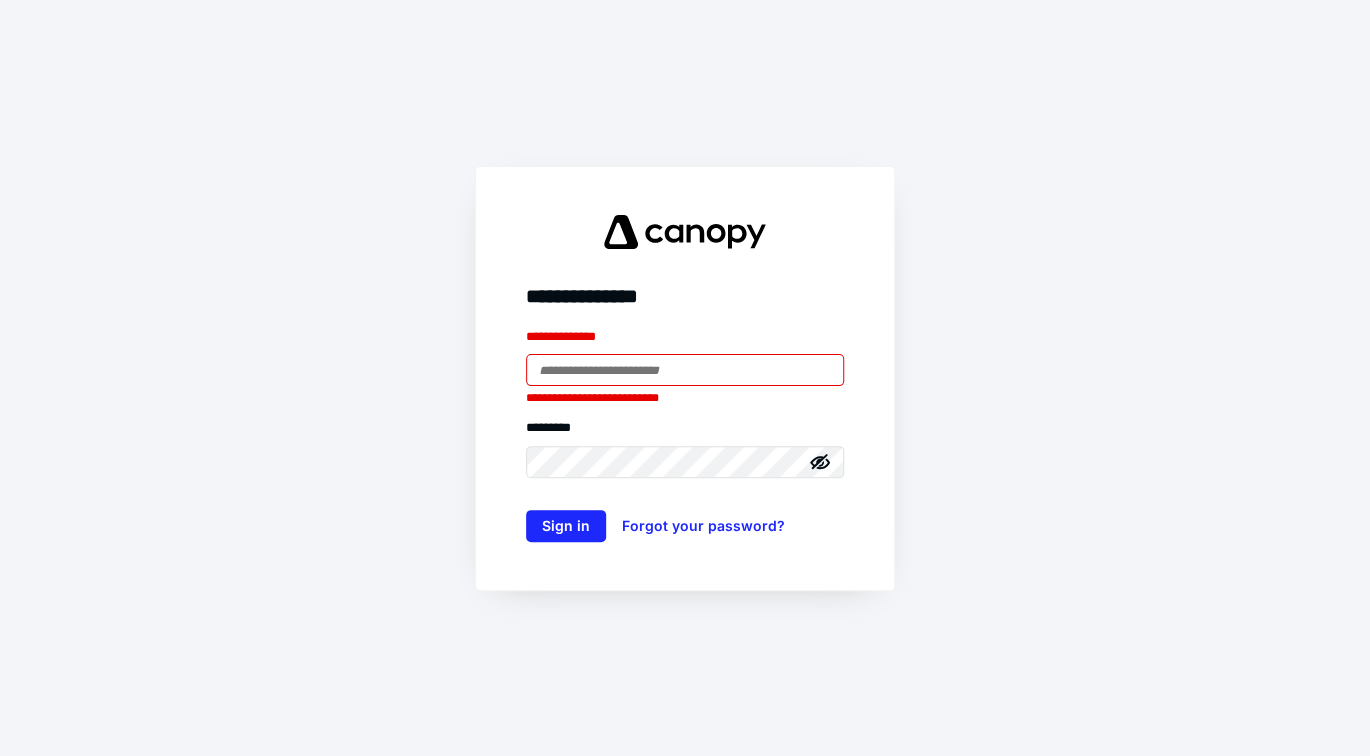 scroll, scrollTop: 0, scrollLeft: 0, axis: both 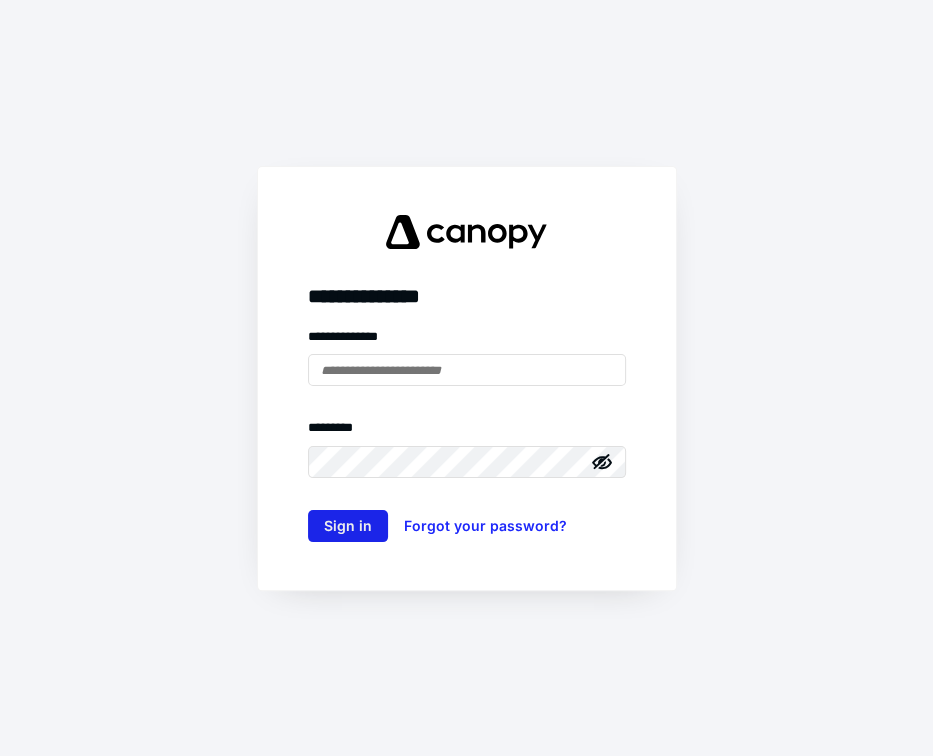 type on "**********" 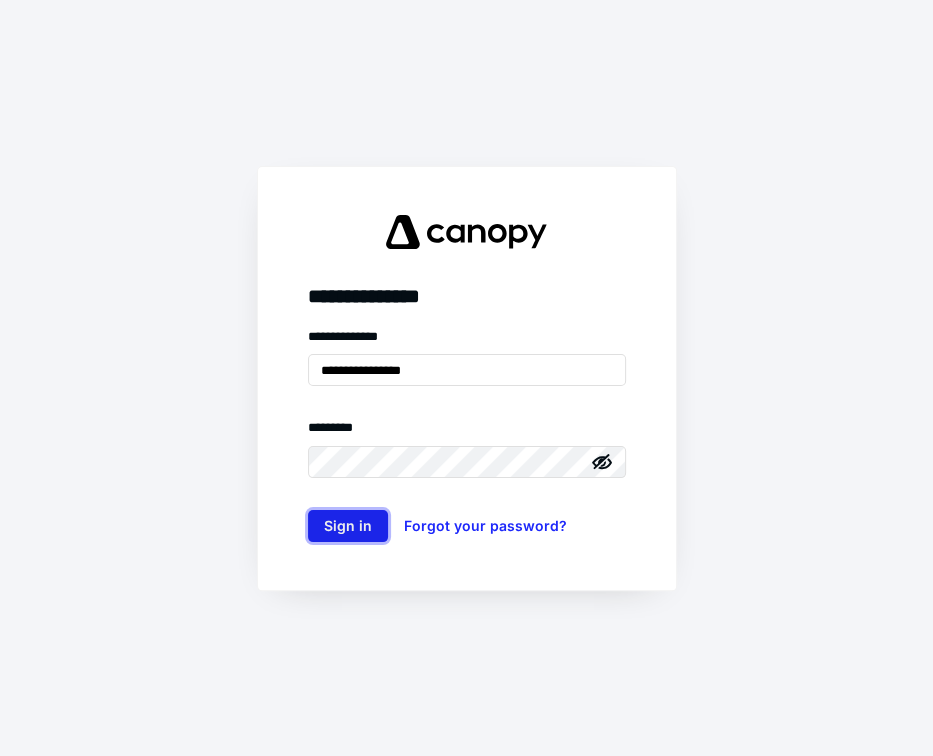 click on "Sign in" at bounding box center (348, 526) 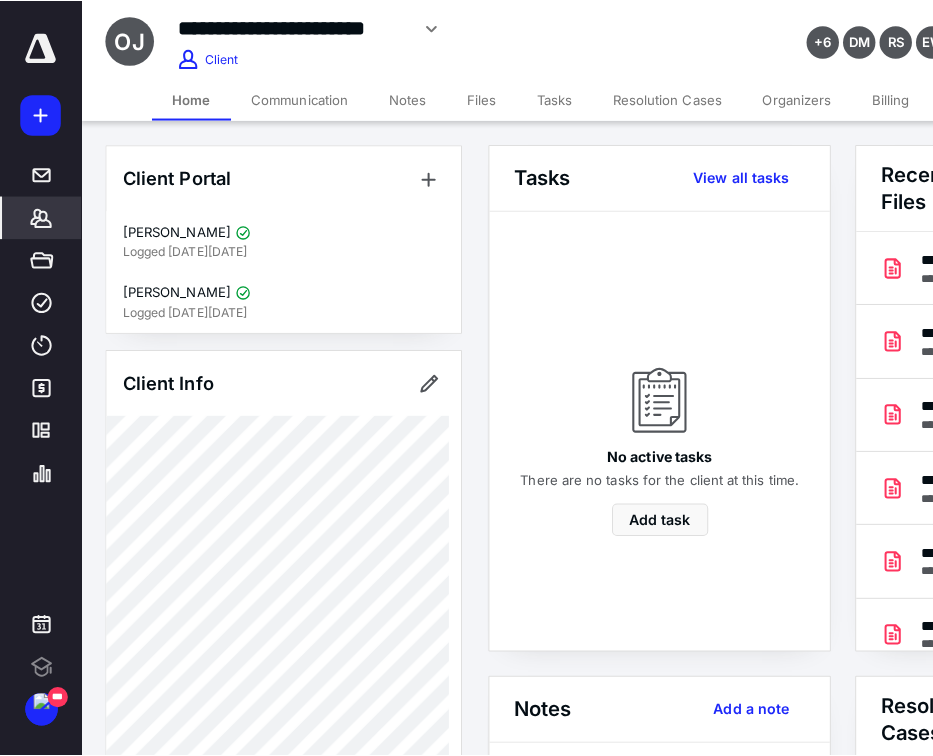 scroll, scrollTop: 0, scrollLeft: 0, axis: both 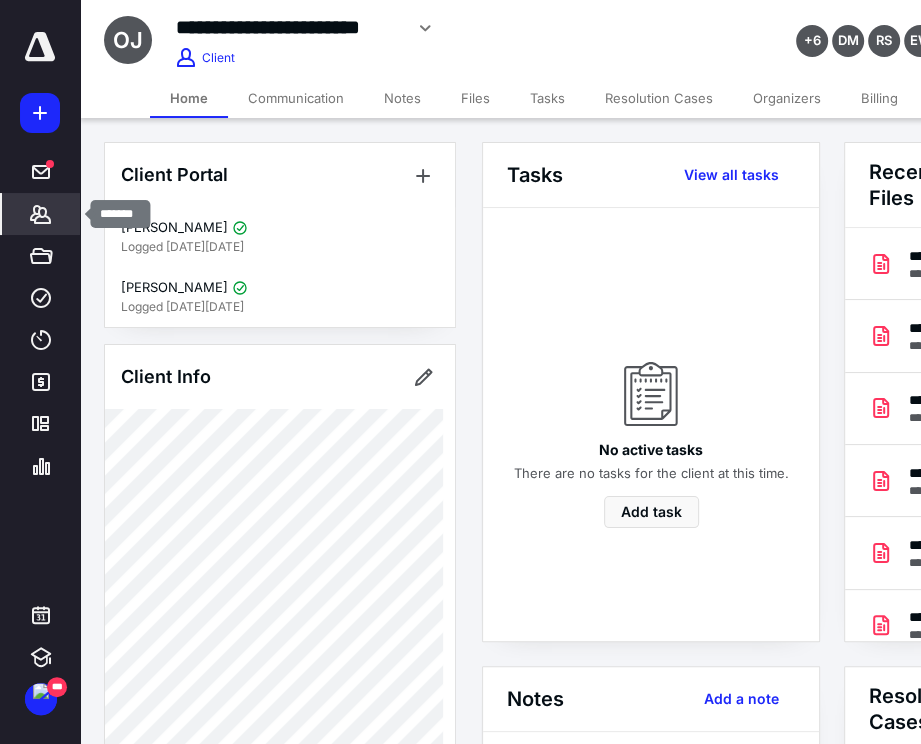 click 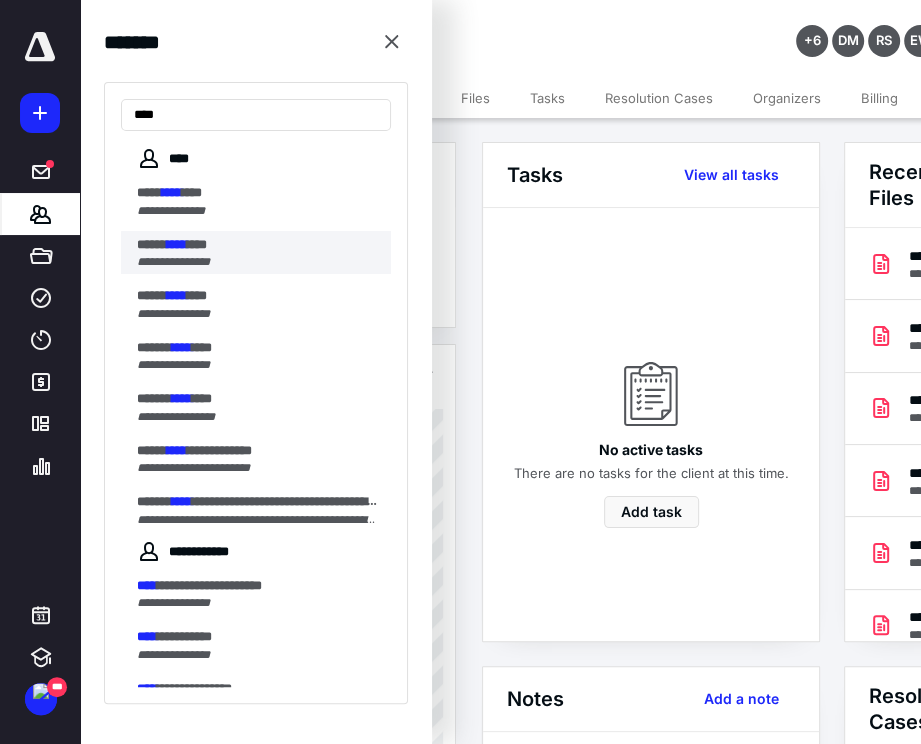 type on "****" 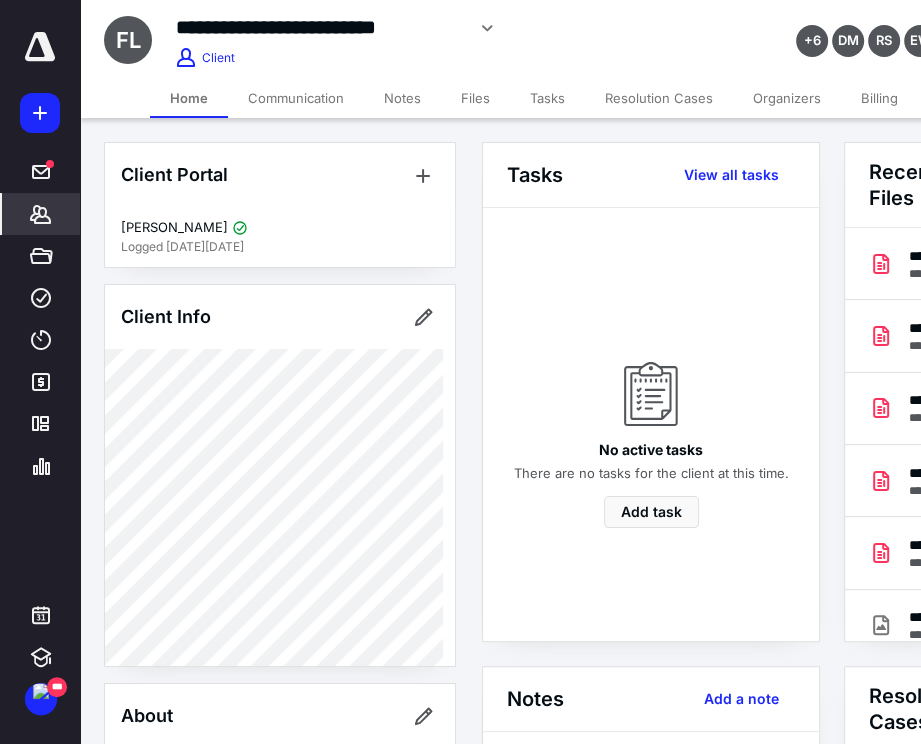 click on "Communication" at bounding box center (296, 98) 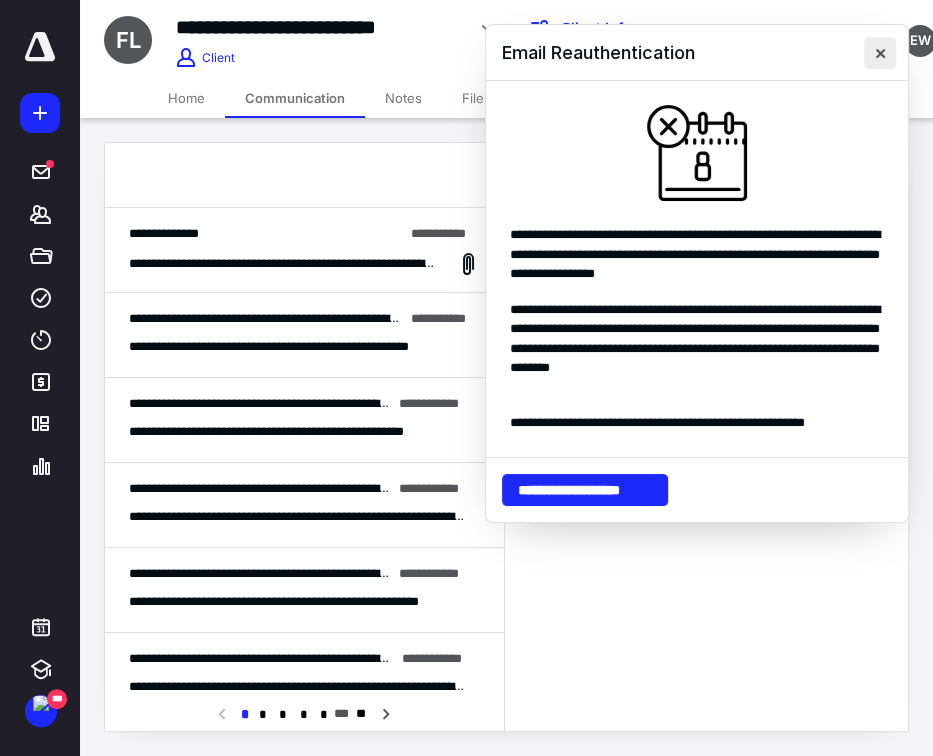click at bounding box center [880, 53] 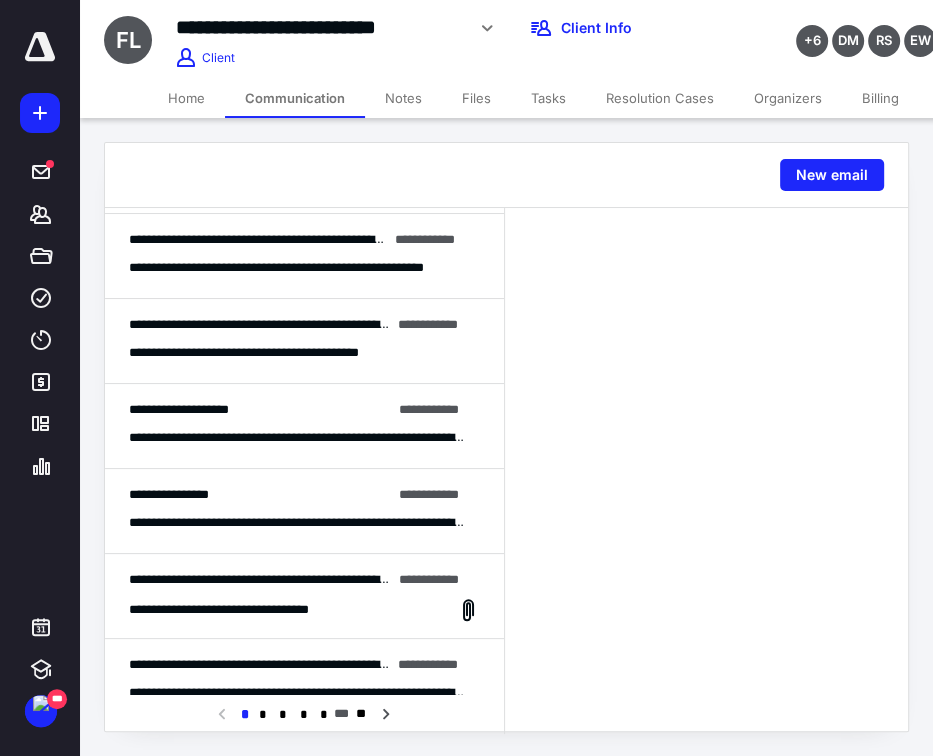 scroll, scrollTop: 1213, scrollLeft: 0, axis: vertical 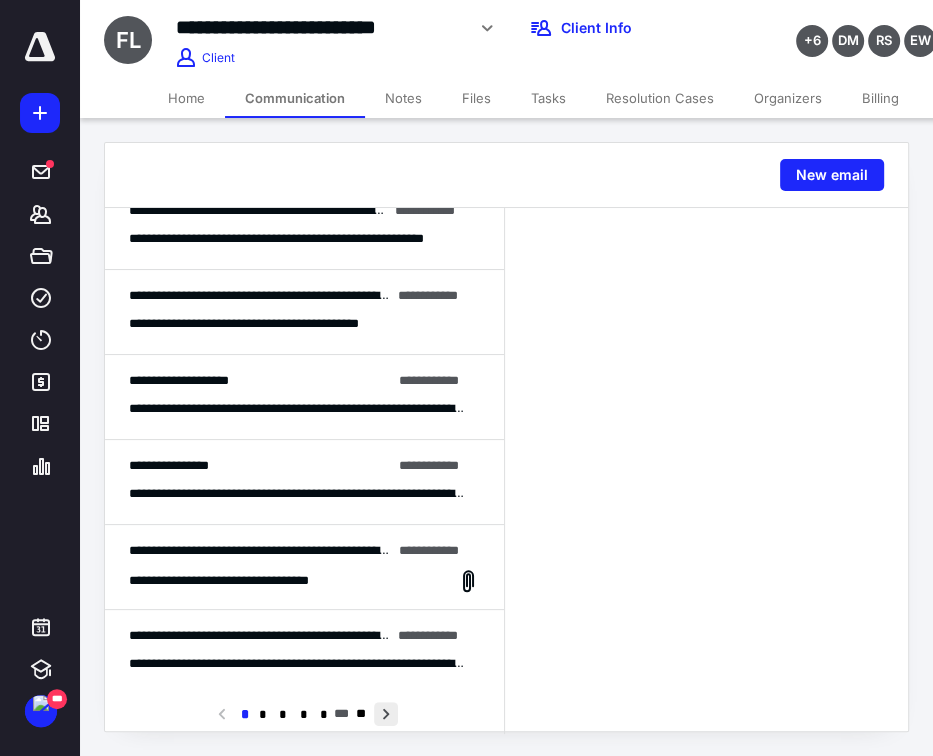 click at bounding box center (386, 714) 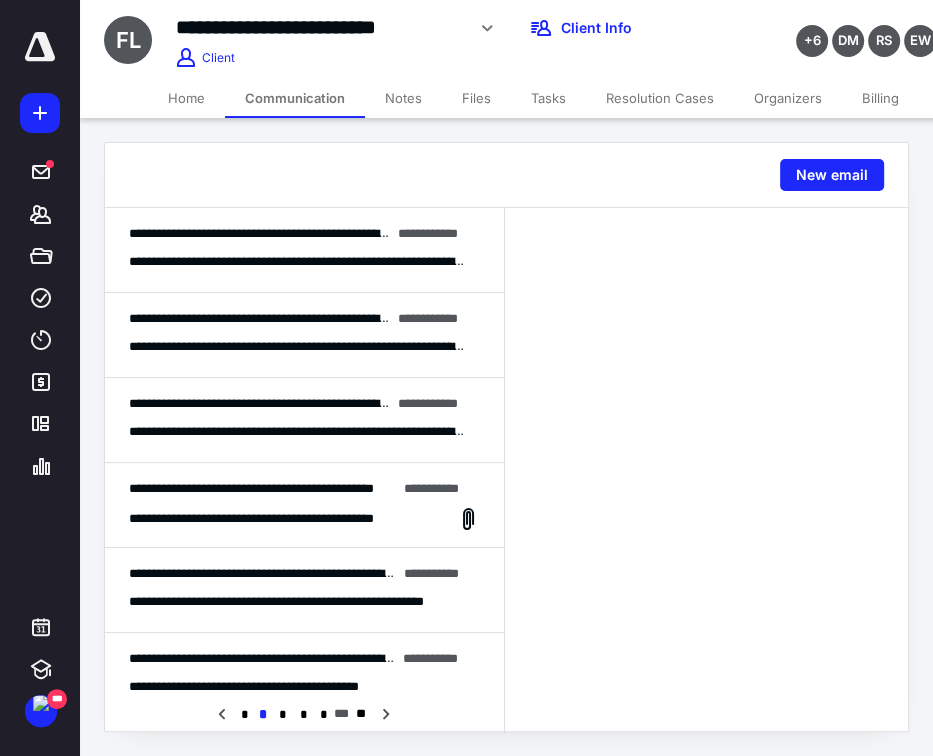 click on "**********" at bounding box center (251, 488) 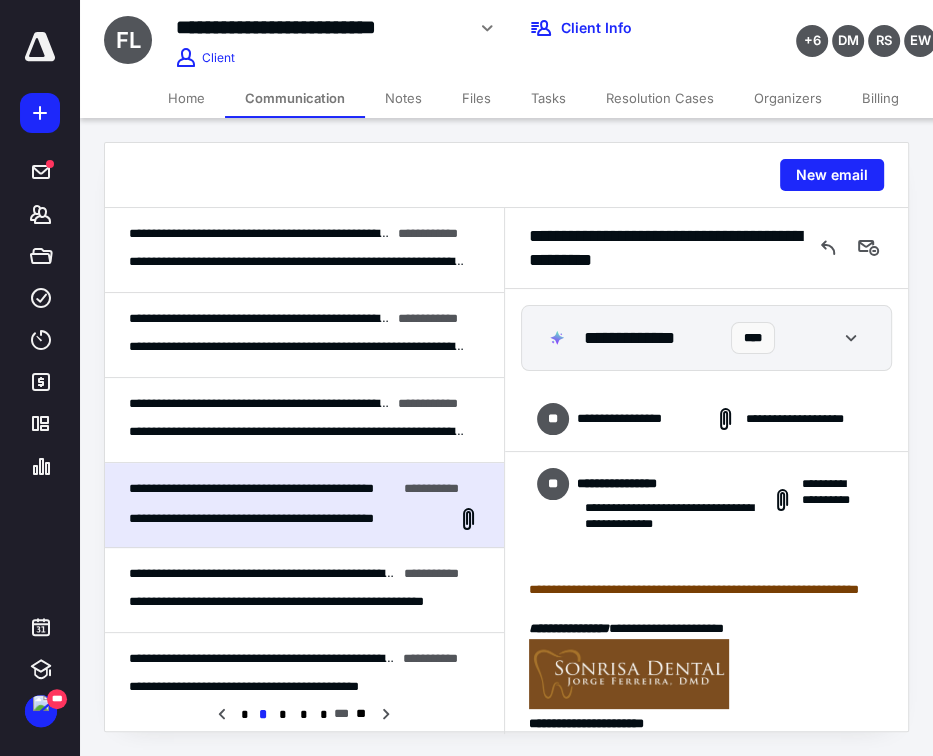 scroll, scrollTop: 247, scrollLeft: 0, axis: vertical 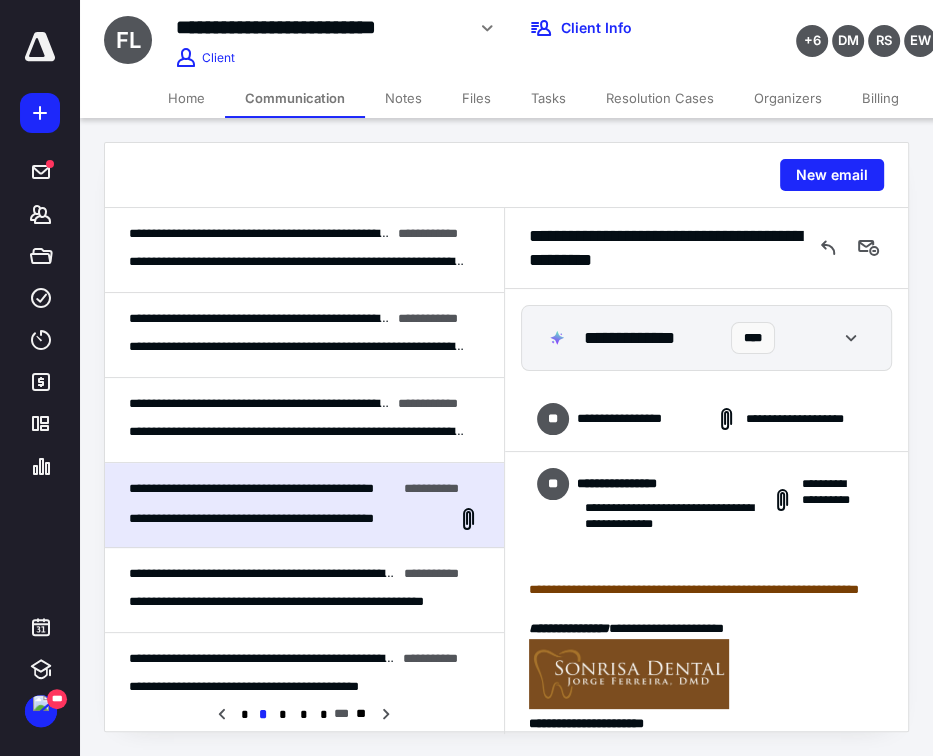 click on "**********" at bounding box center [638, 419] 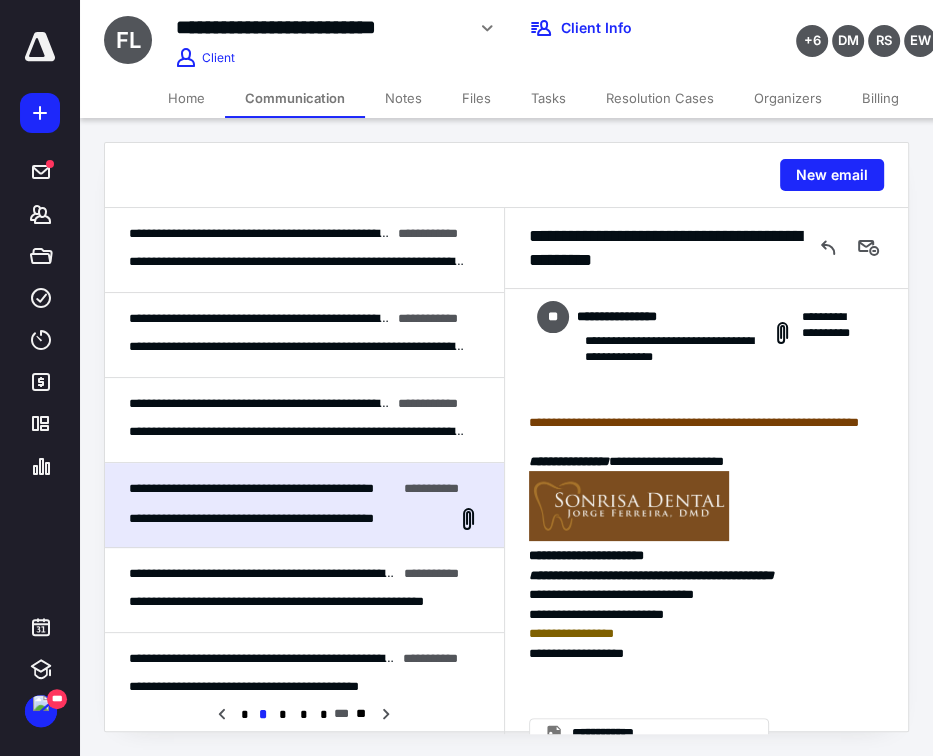 scroll, scrollTop: 1720, scrollLeft: 0, axis: vertical 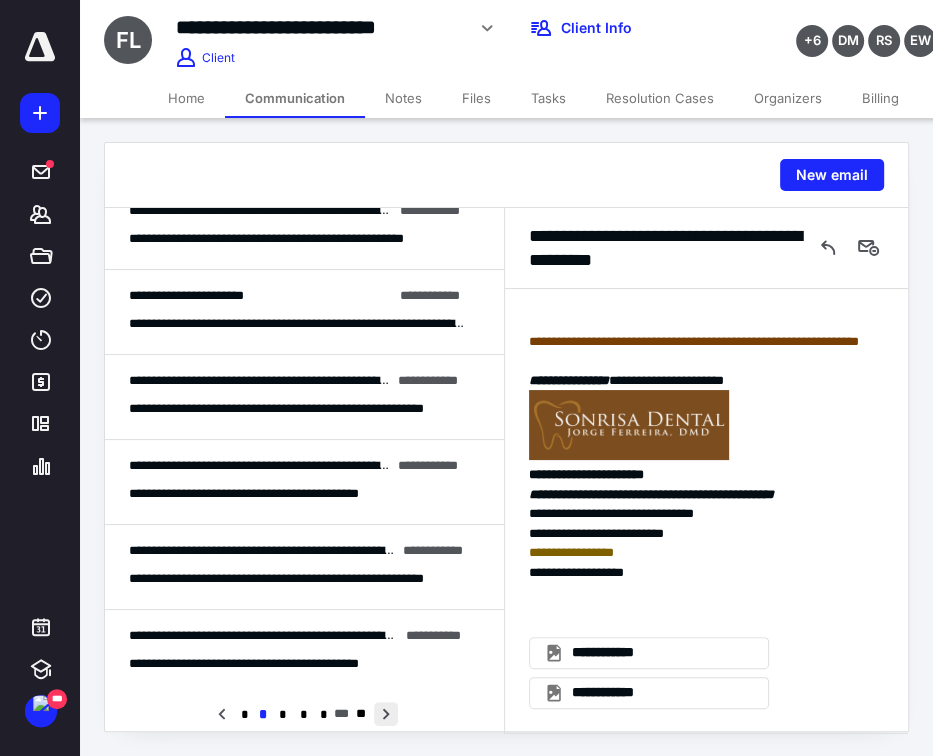click at bounding box center [386, 714] 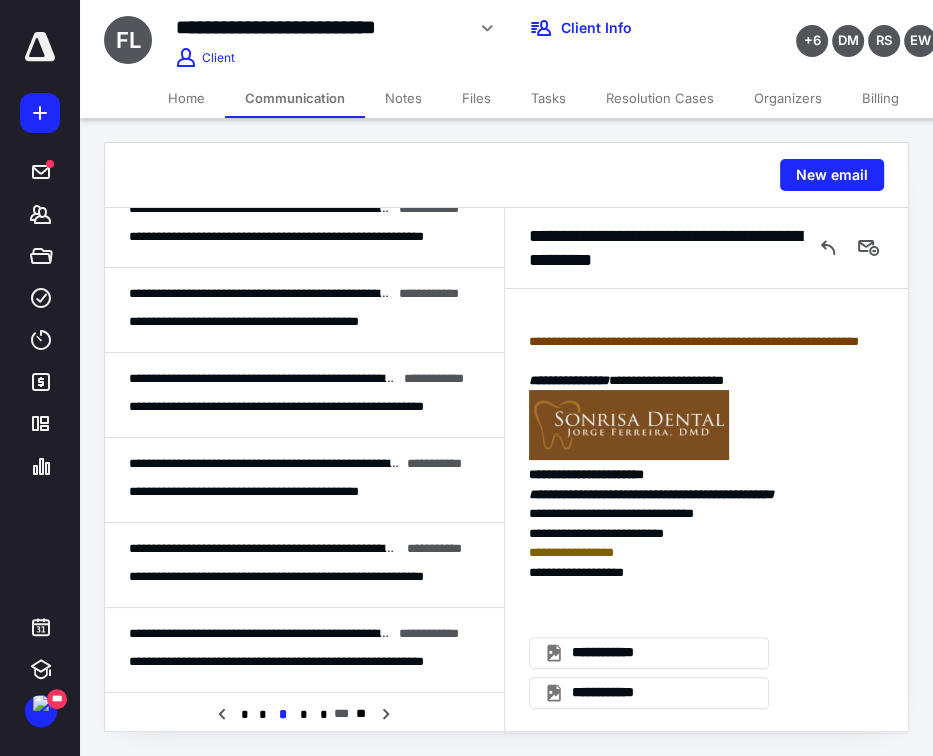 scroll, scrollTop: 0, scrollLeft: 0, axis: both 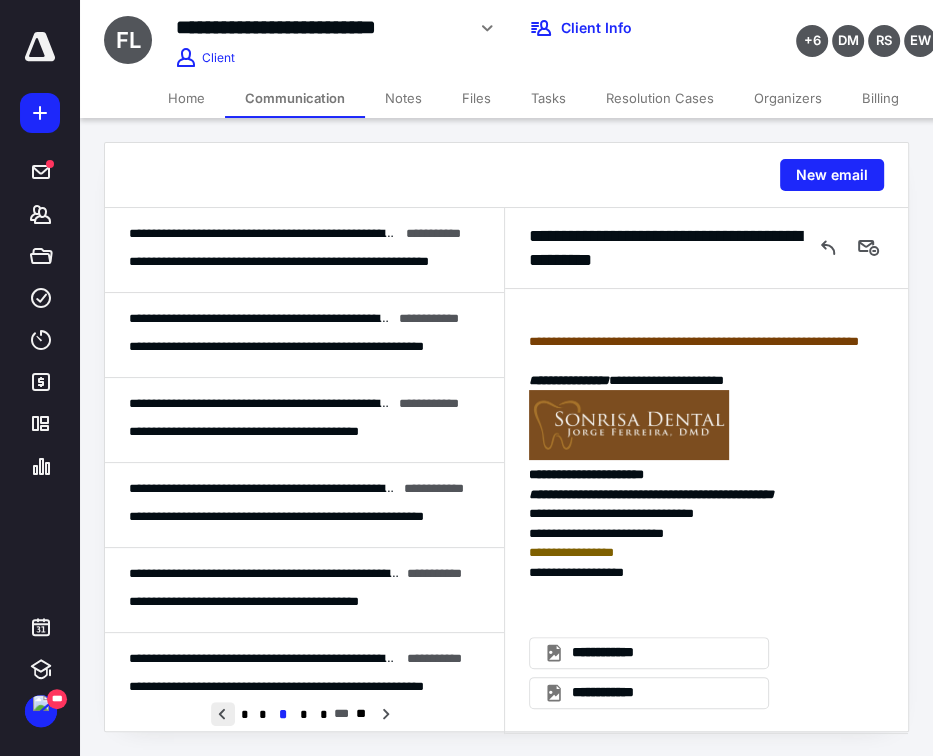 click at bounding box center [223, 714] 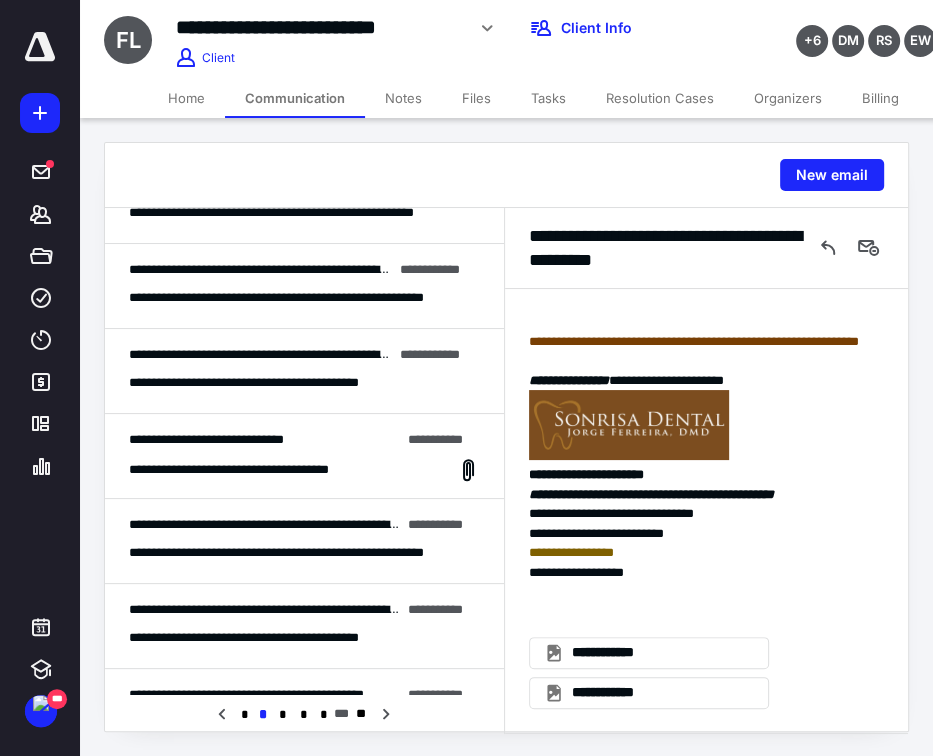 scroll, scrollTop: 571, scrollLeft: 0, axis: vertical 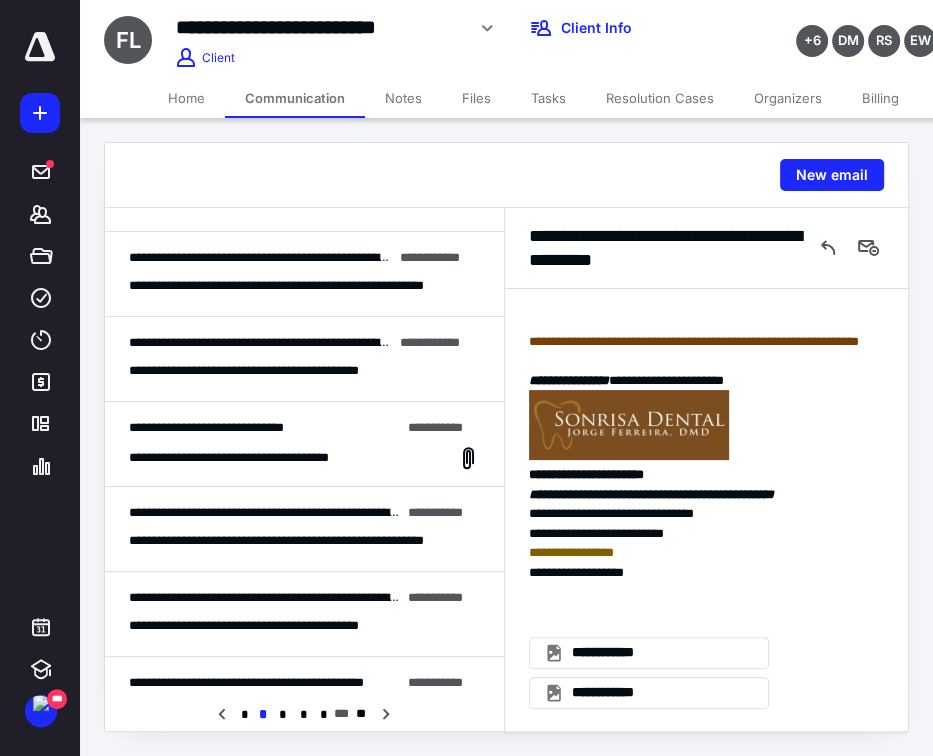 click on "**********" at bounding box center [304, 458] 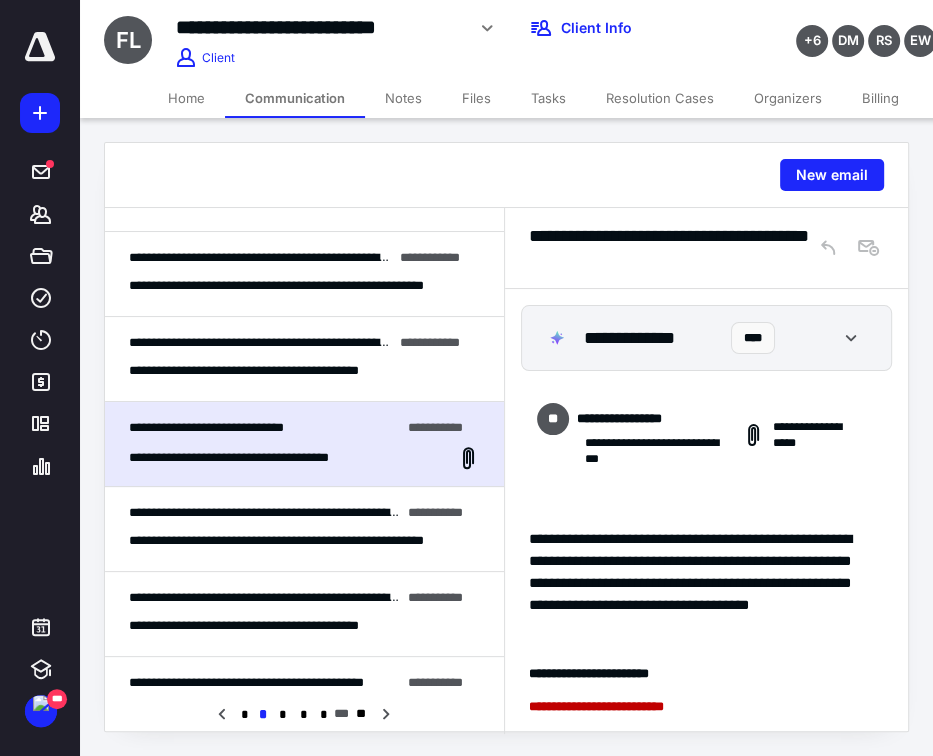 scroll, scrollTop: 4195, scrollLeft: 0, axis: vertical 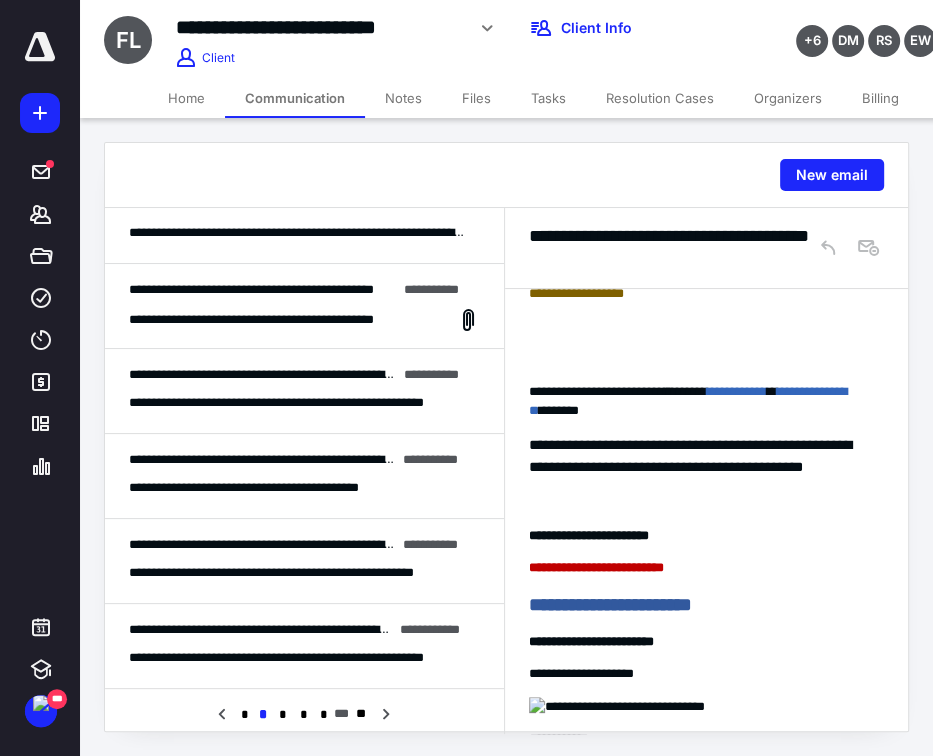 click on "**********" at bounding box center (304, 306) 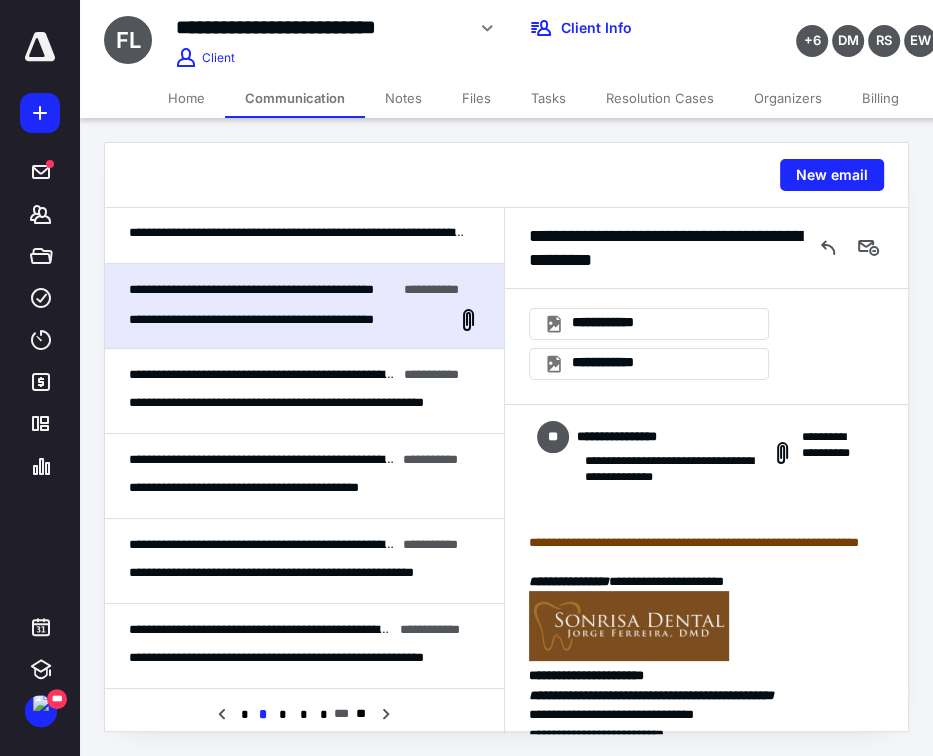 scroll, scrollTop: 1492, scrollLeft: 0, axis: vertical 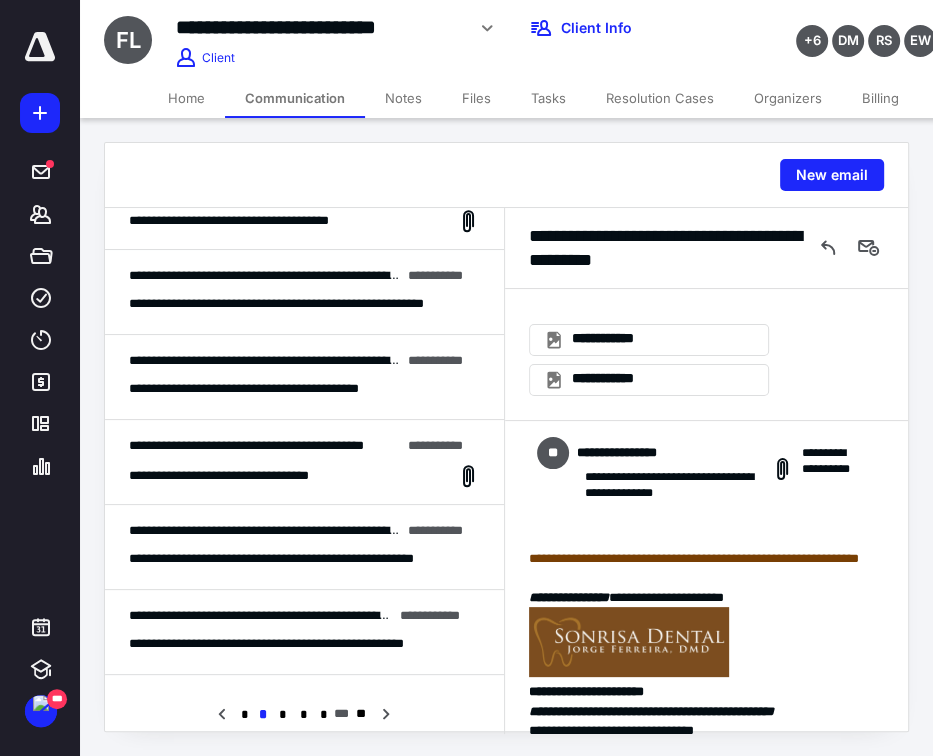 click on "**********" at bounding box center (304, 476) 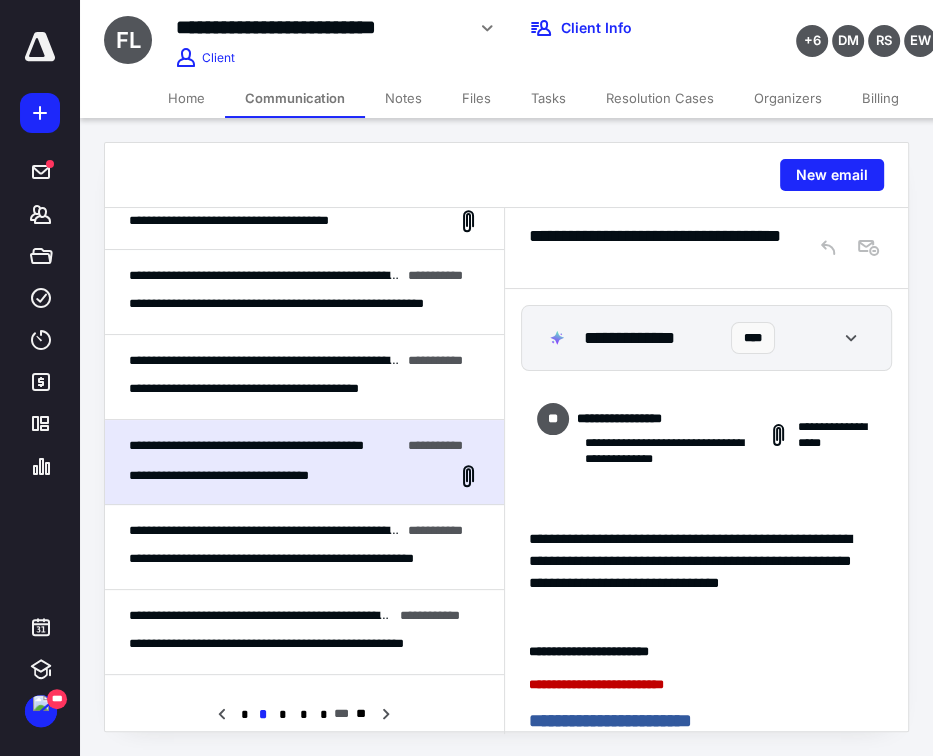 scroll, scrollTop: 1292, scrollLeft: 0, axis: vertical 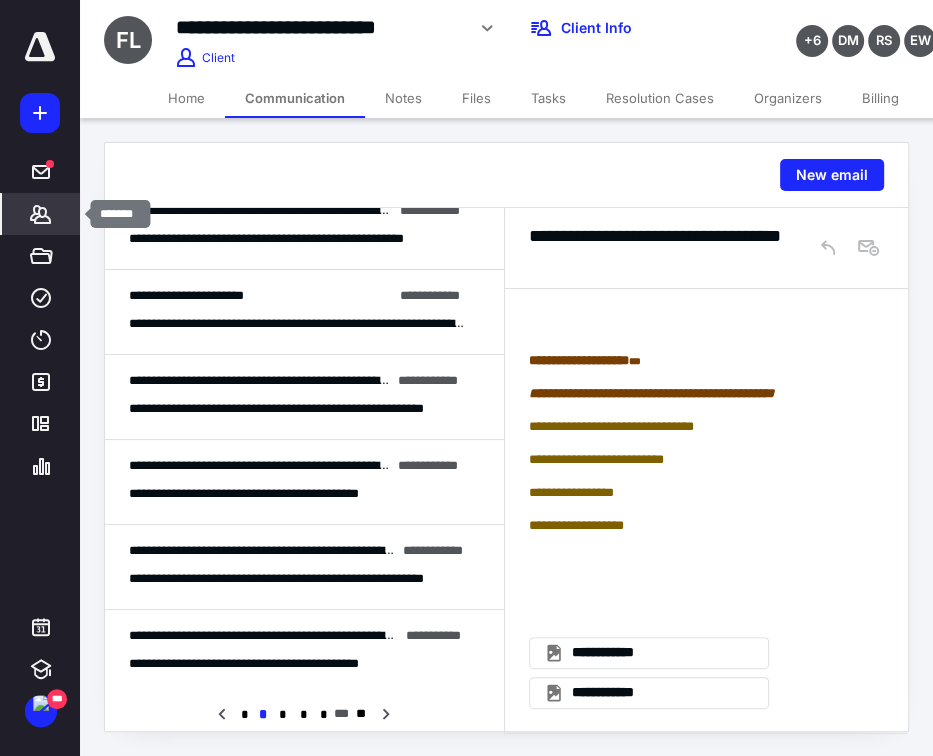 click on "*******" at bounding box center [41, 214] 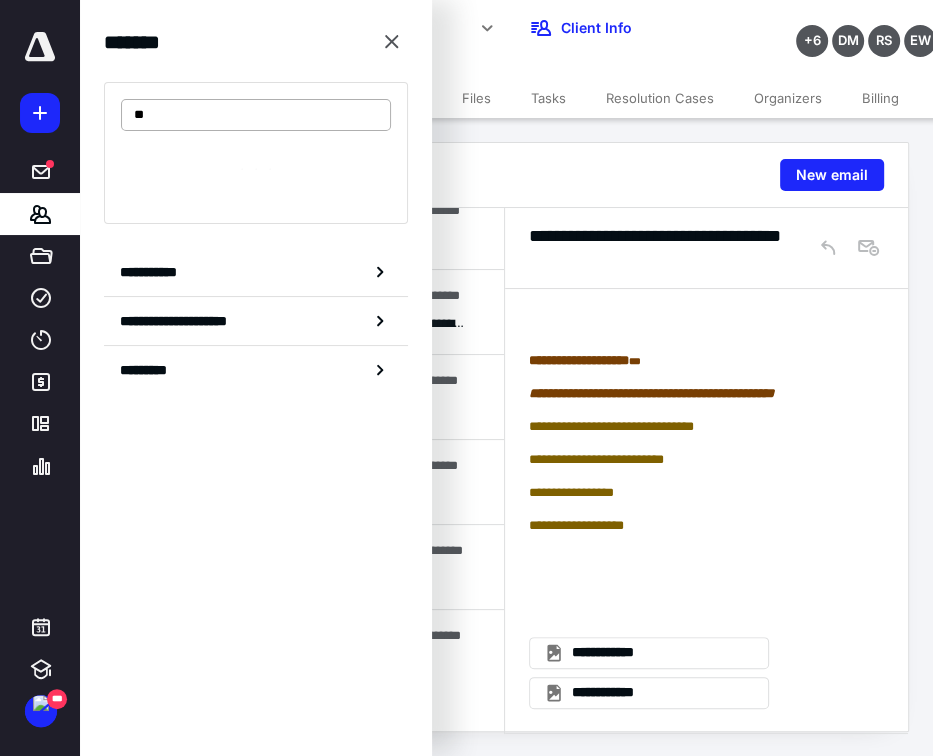 type on "*" 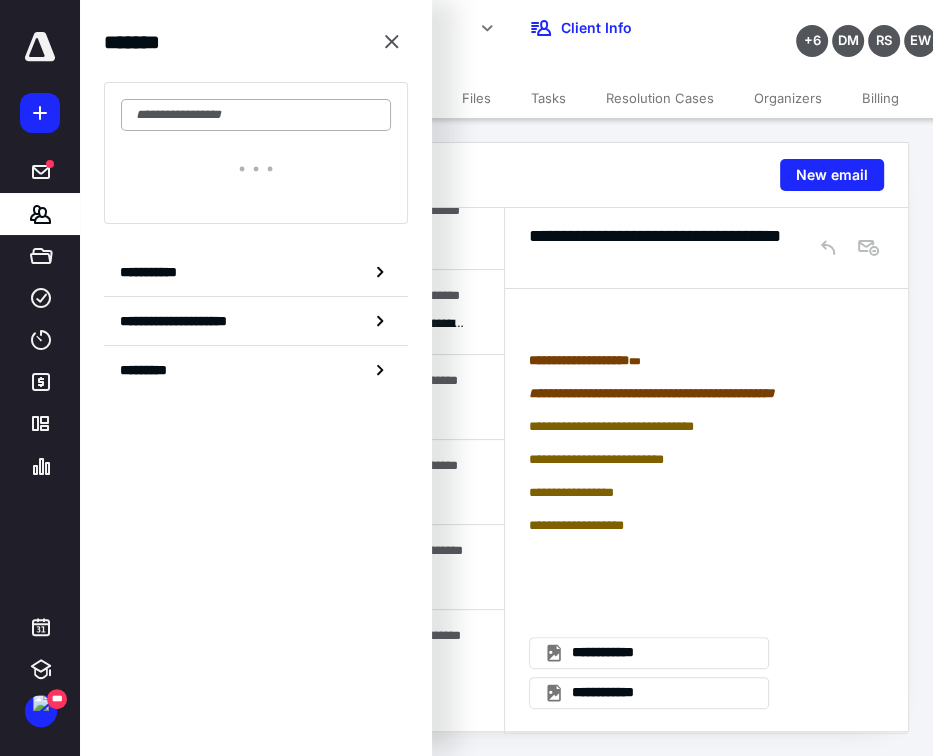 type on "*" 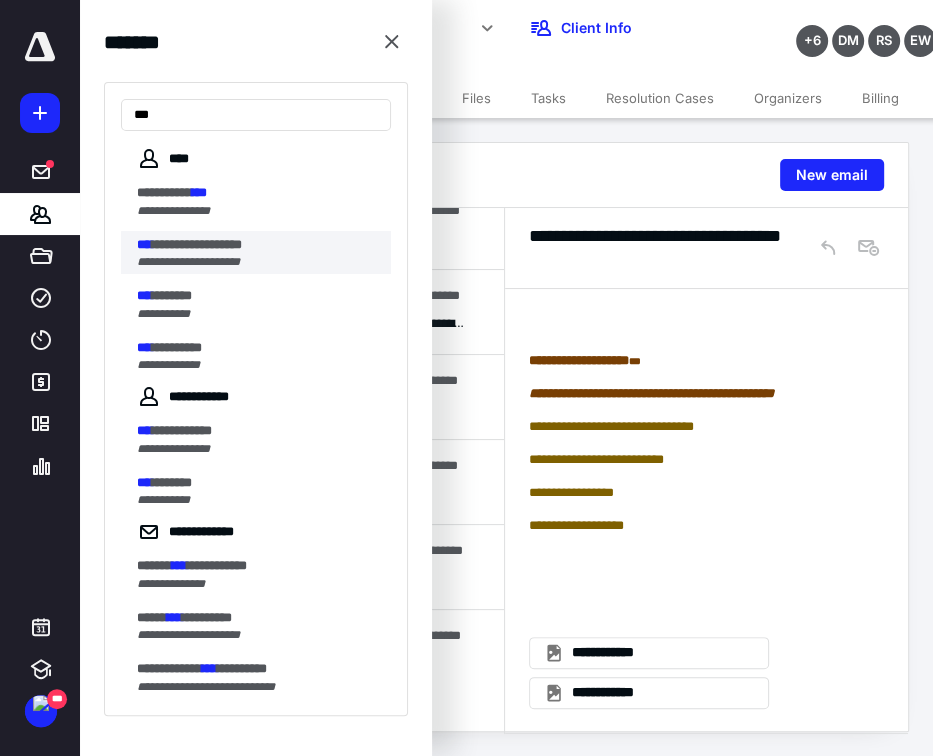 type on "***" 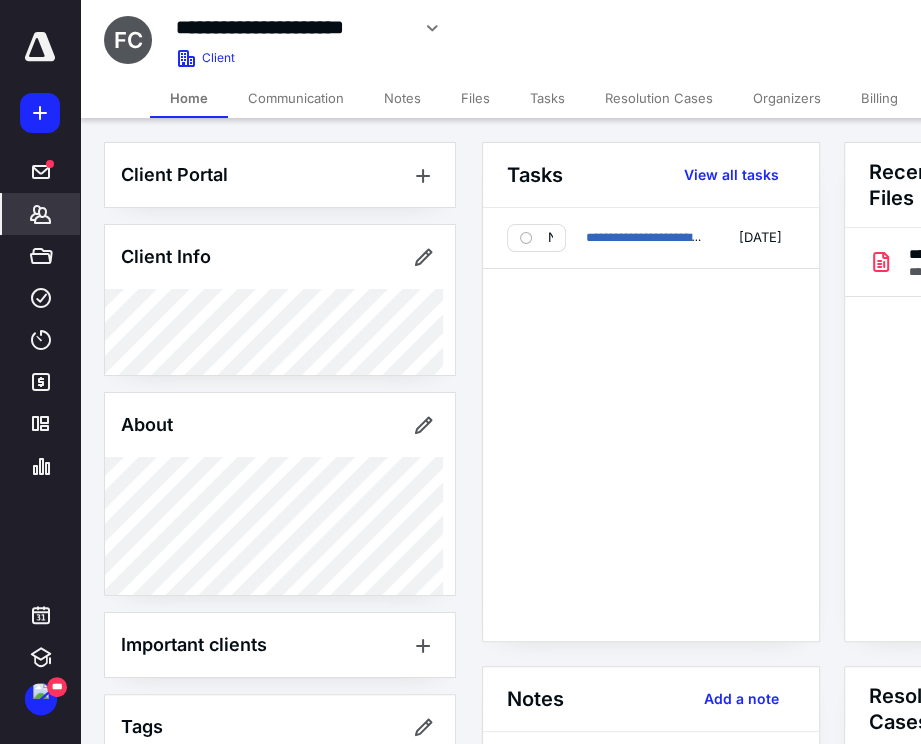 click on "Client Portal" at bounding box center [280, 175] 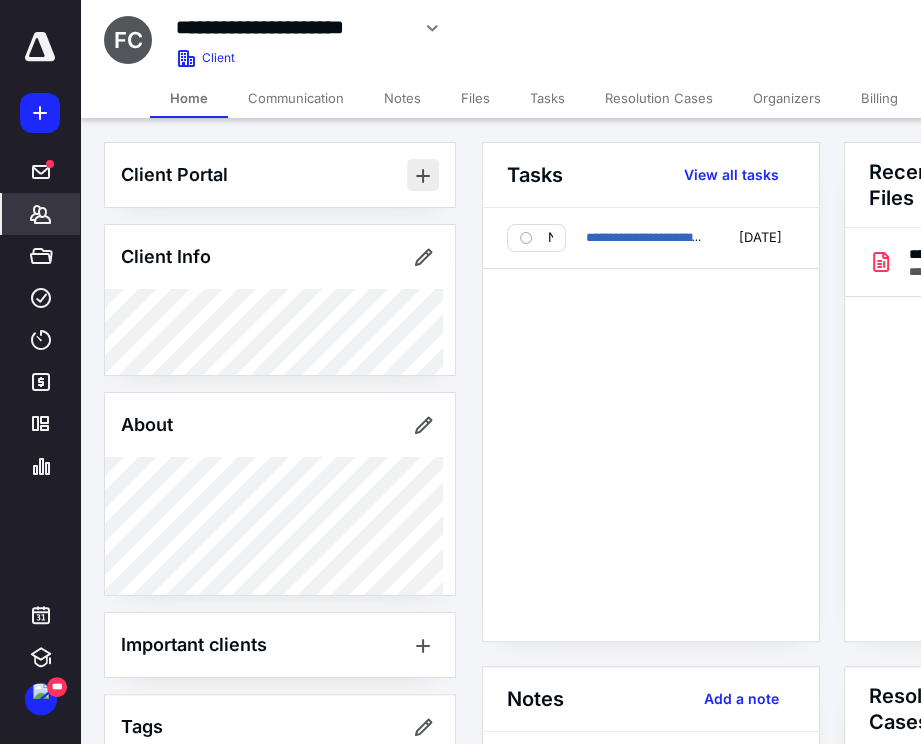 click at bounding box center [423, 175] 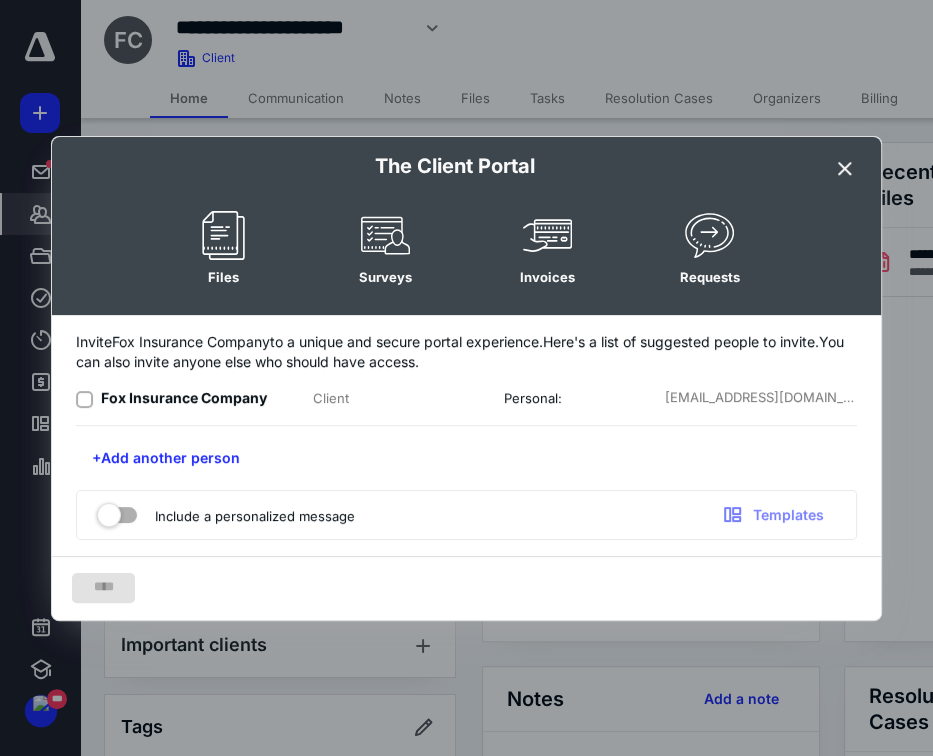 click at bounding box center (84, 399) 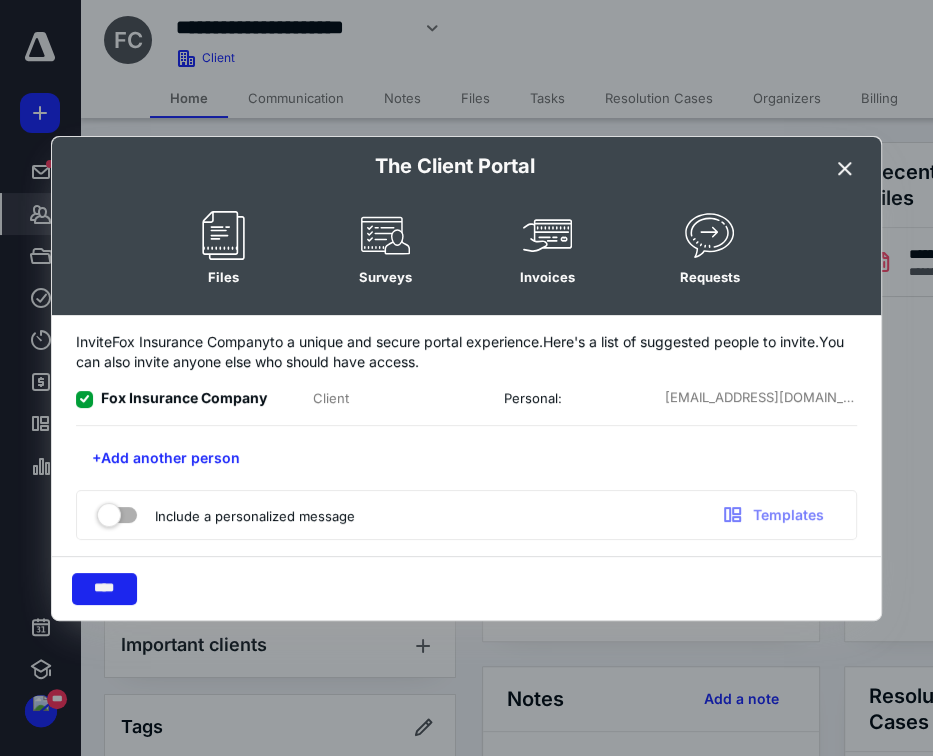 click on "****" at bounding box center (104, 589) 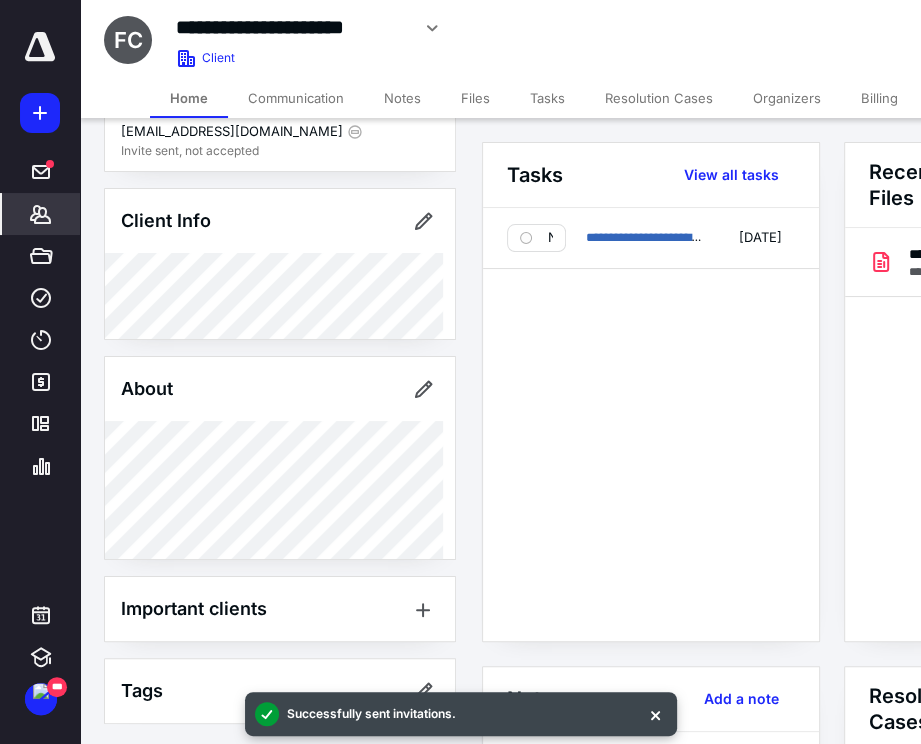 scroll, scrollTop: 0, scrollLeft: 0, axis: both 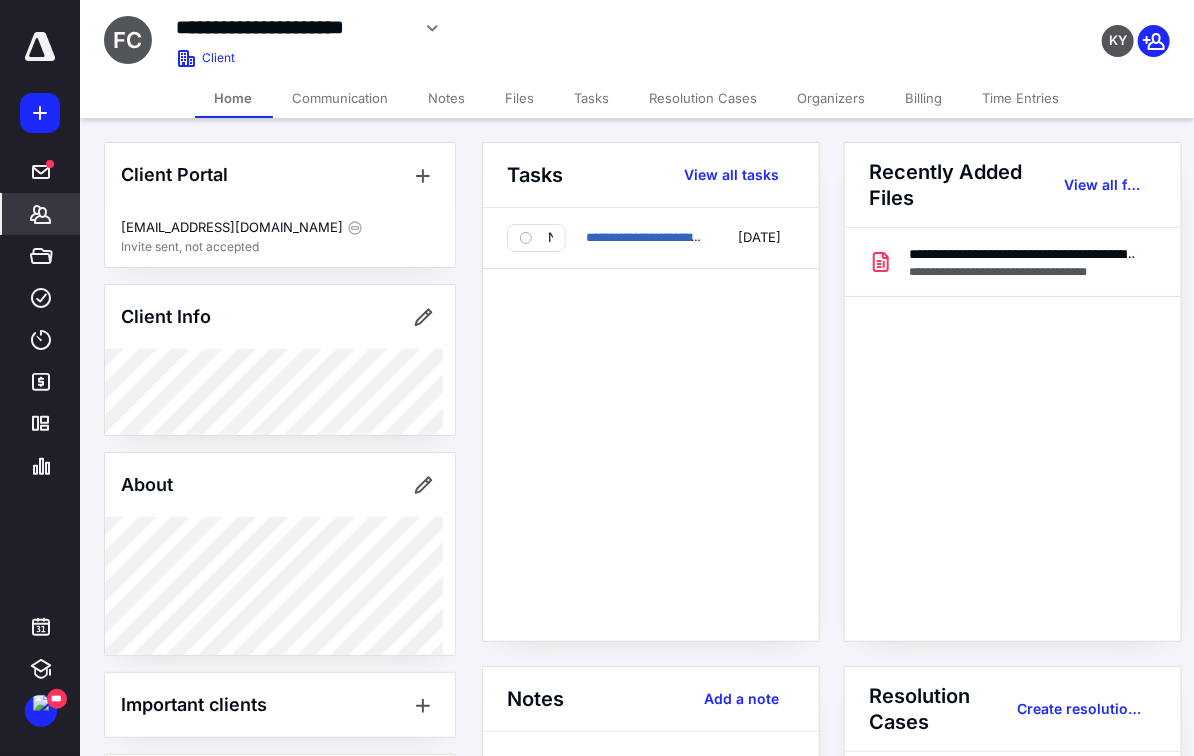 click on "Files" at bounding box center [520, 98] 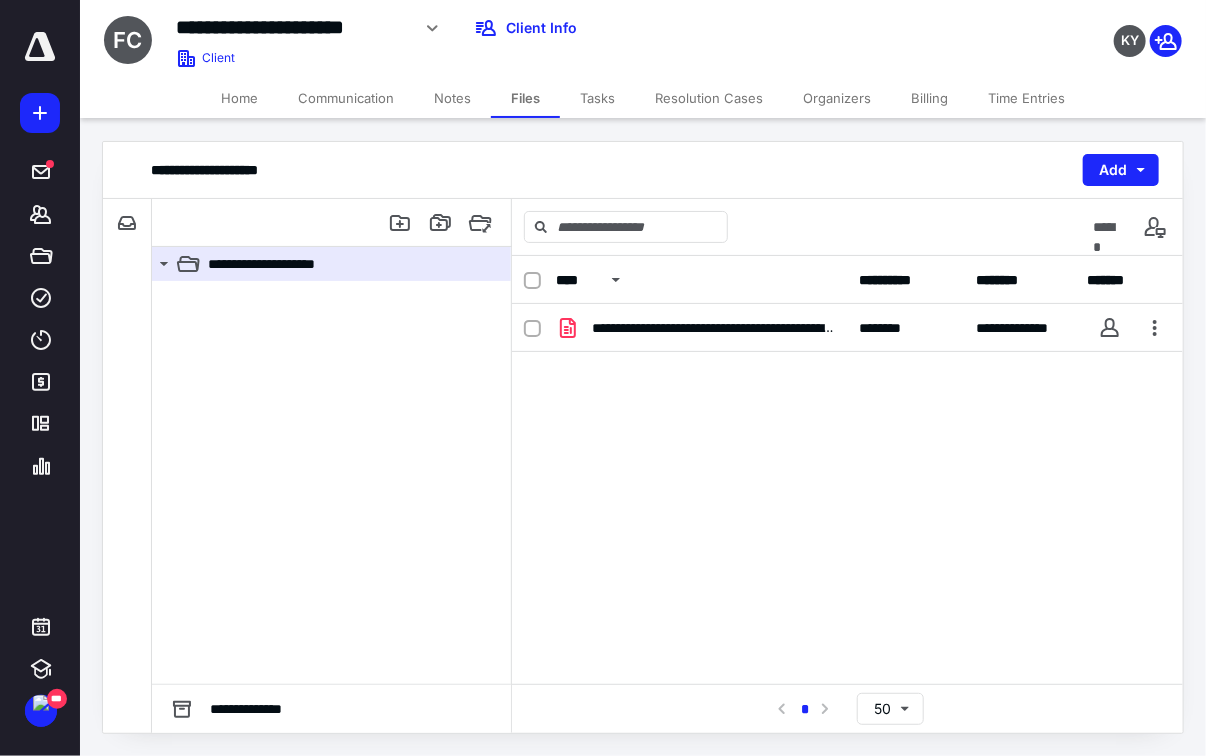 click on "Communication" at bounding box center (346, 98) 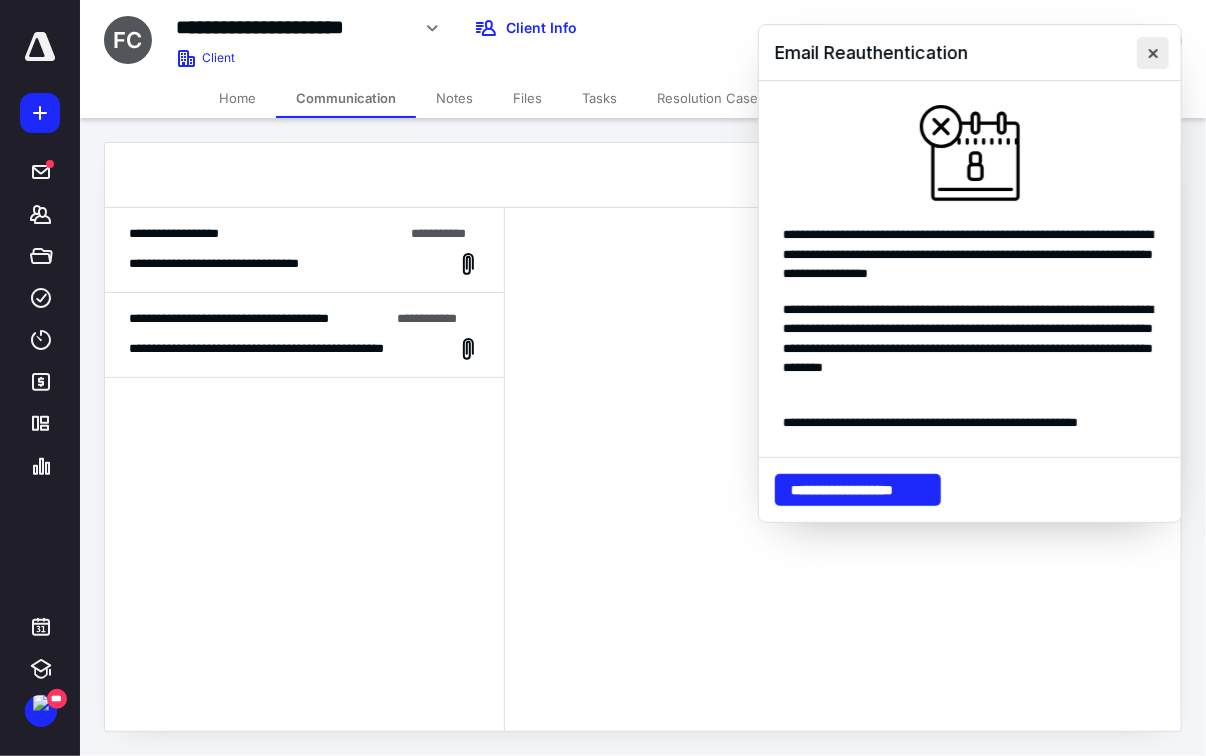 click at bounding box center (1153, 53) 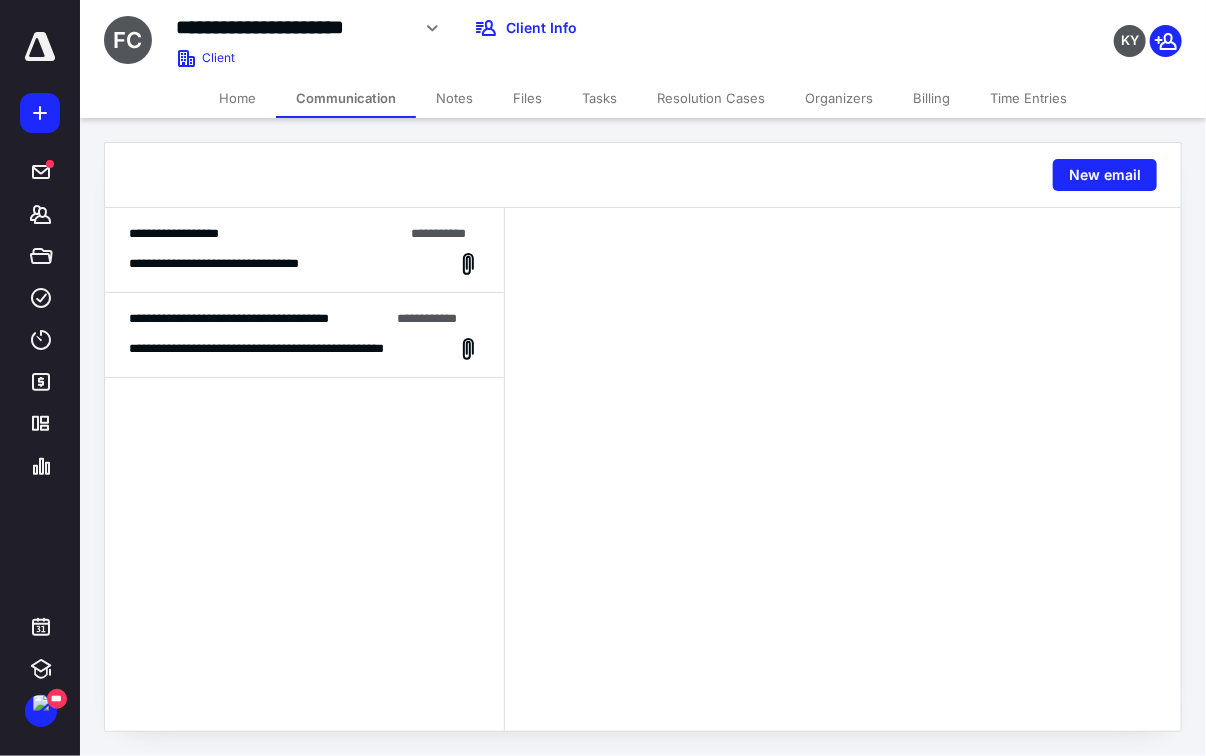 click on "**********" at bounding box center [304, 335] 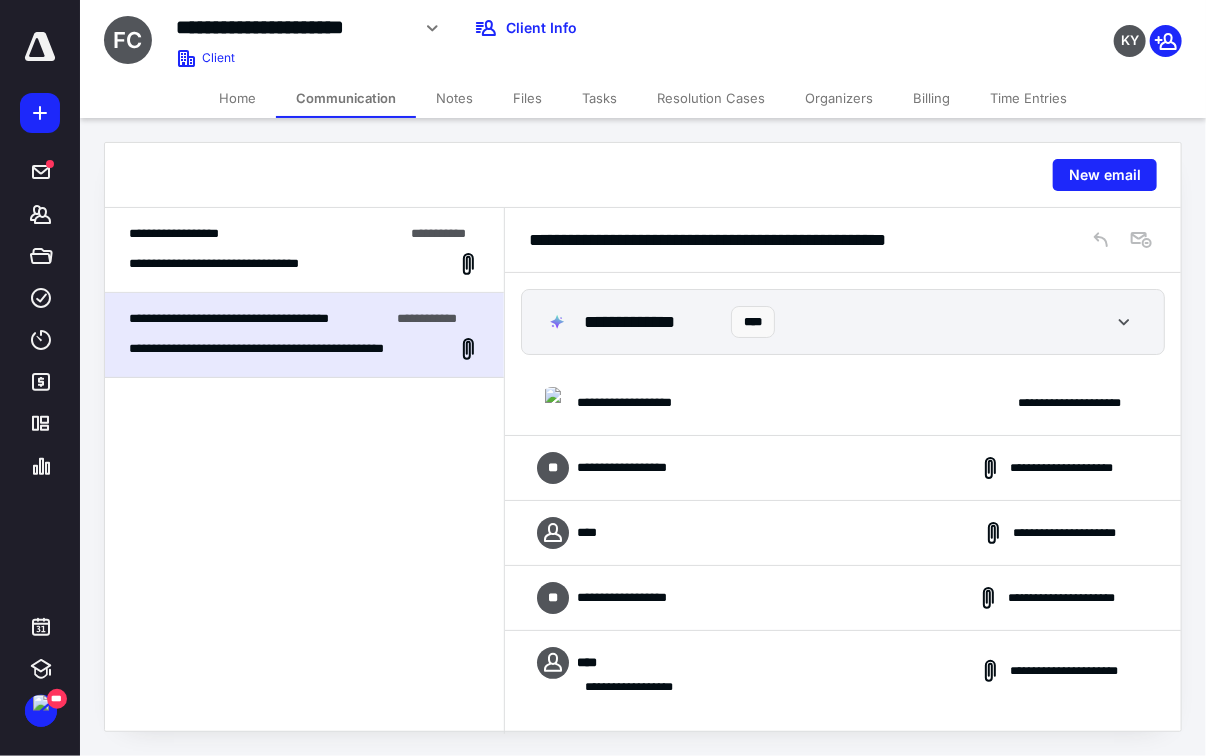 scroll, scrollTop: 159, scrollLeft: 0, axis: vertical 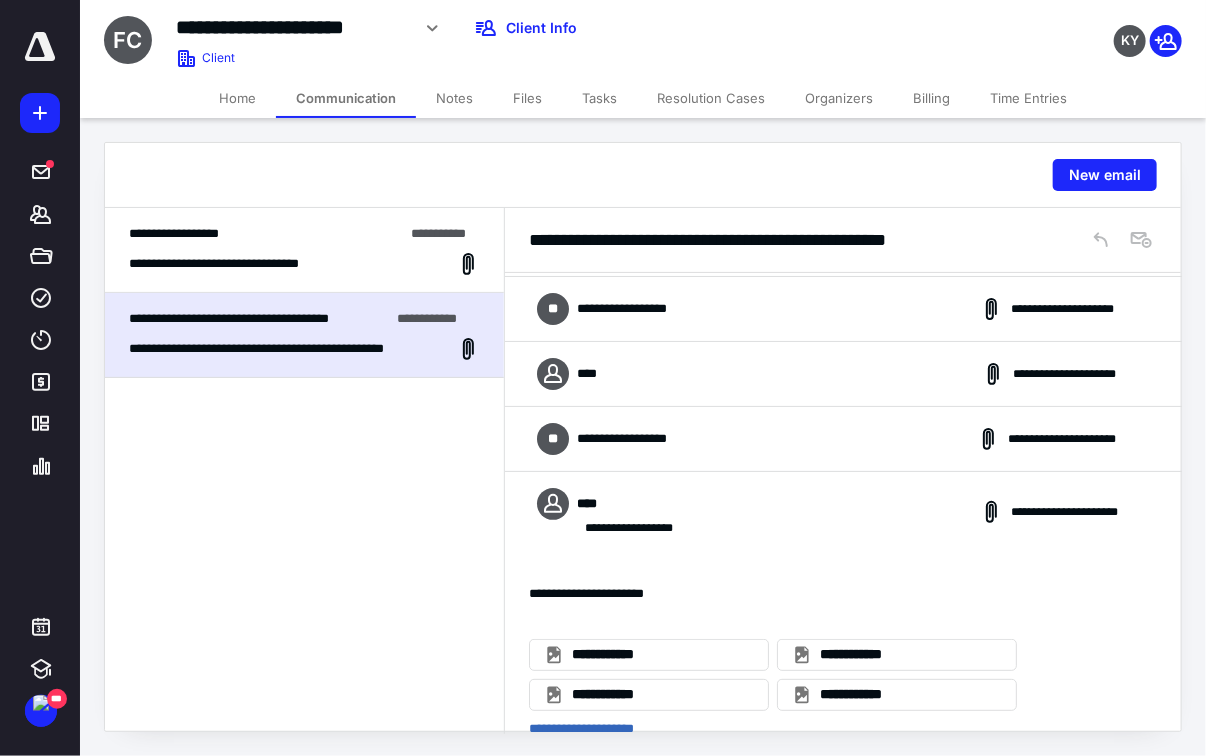click on "Home" at bounding box center (237, 98) 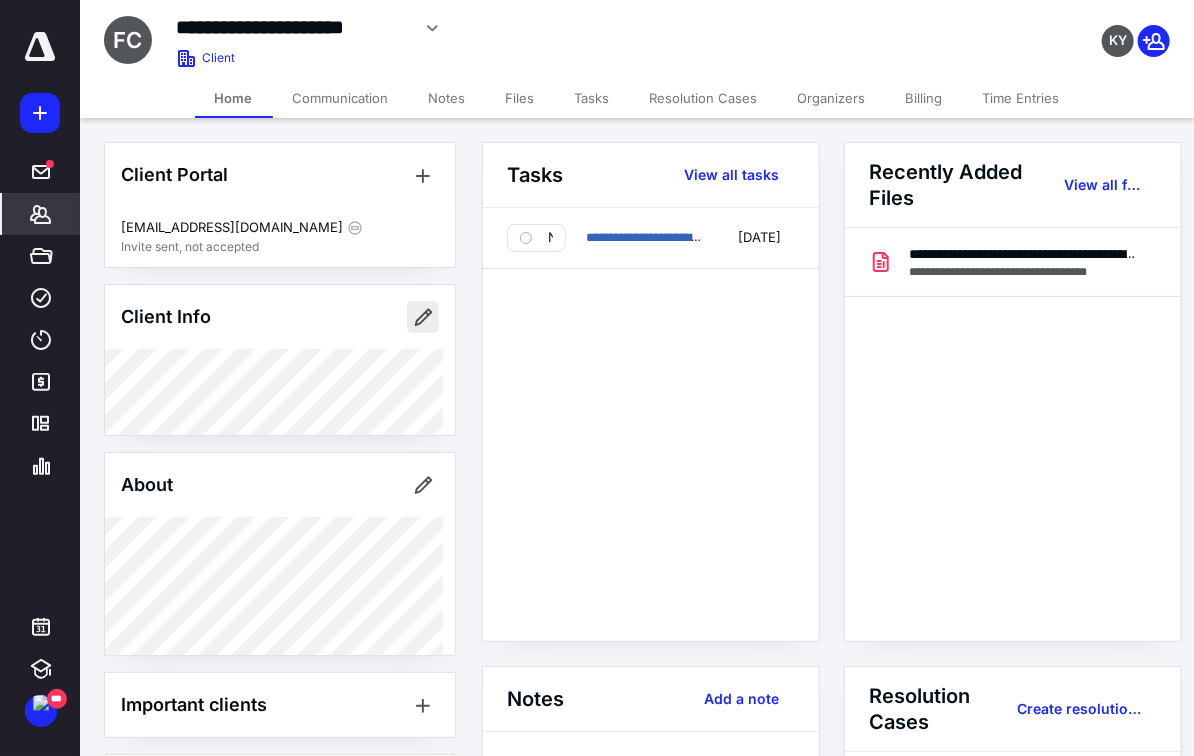 click at bounding box center [423, 317] 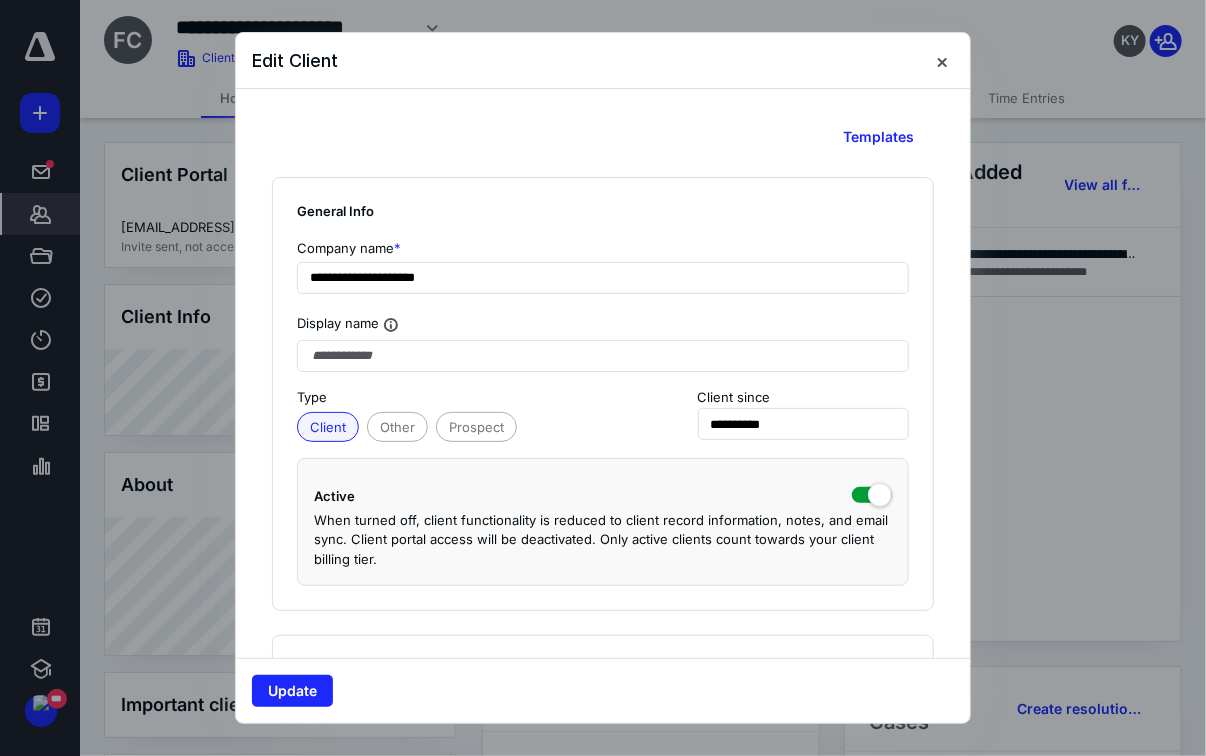click on "Display name" at bounding box center [603, 333] 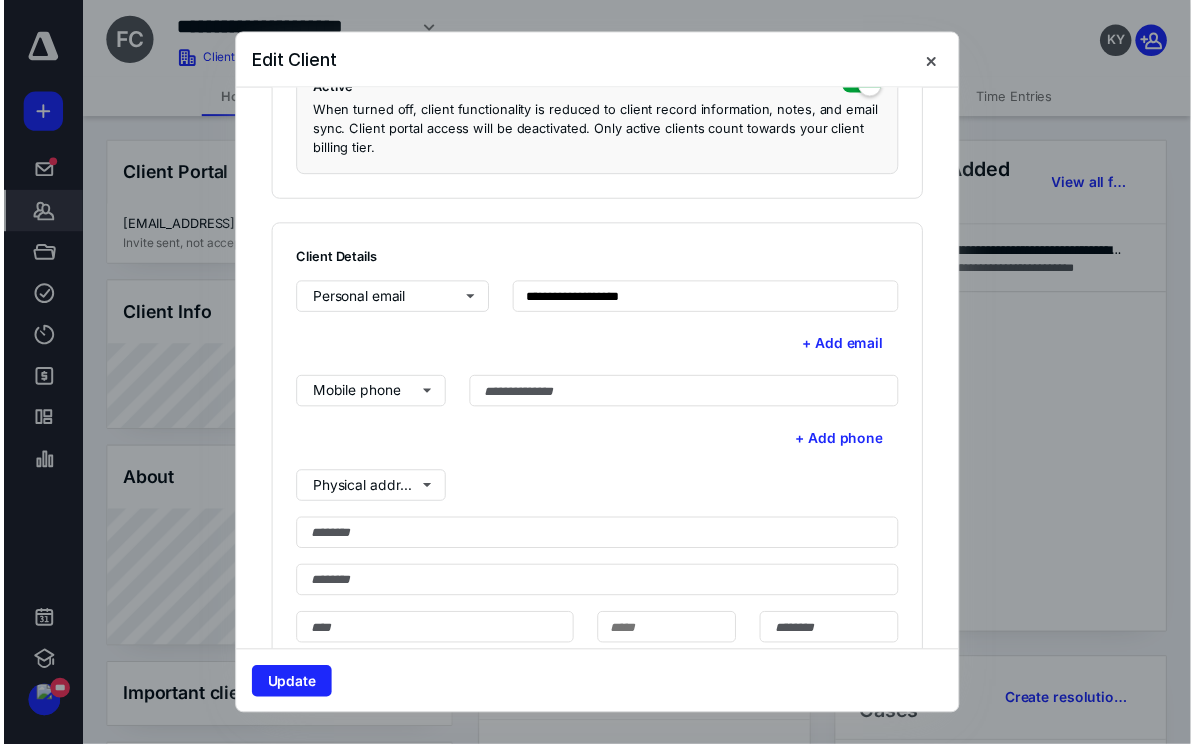 scroll, scrollTop: 444, scrollLeft: 0, axis: vertical 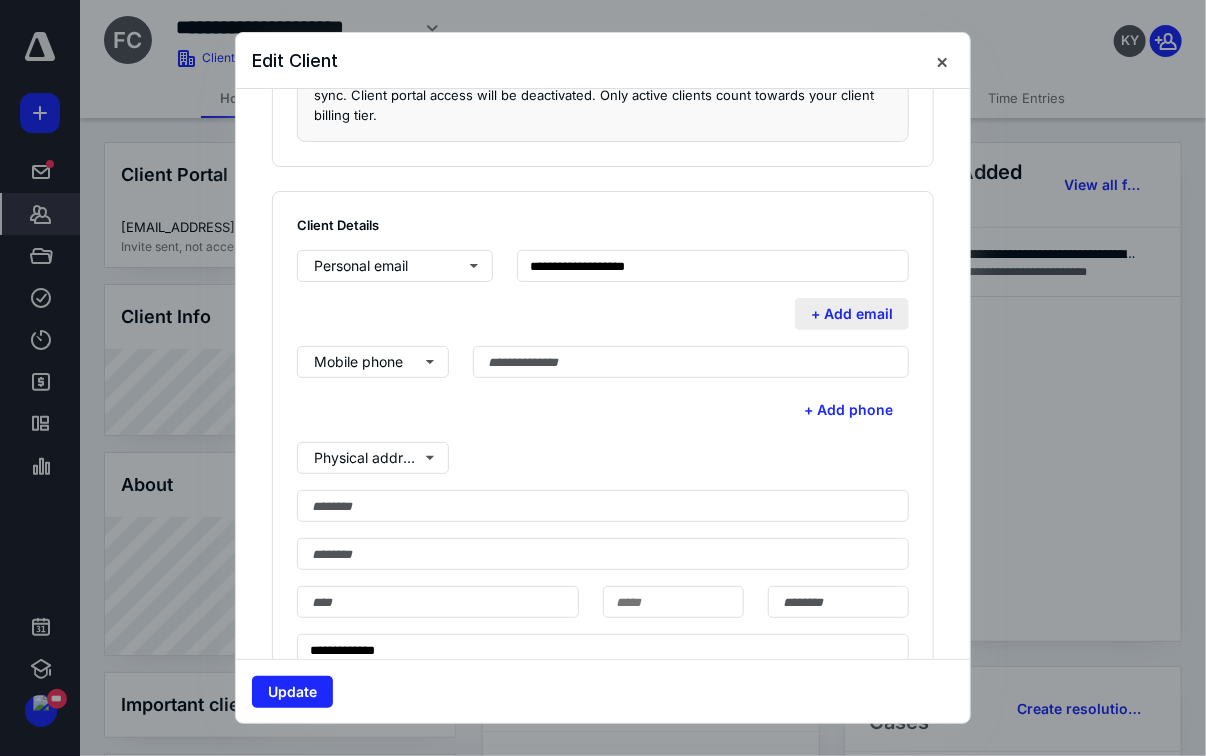 click on "+ Add email" at bounding box center [852, 314] 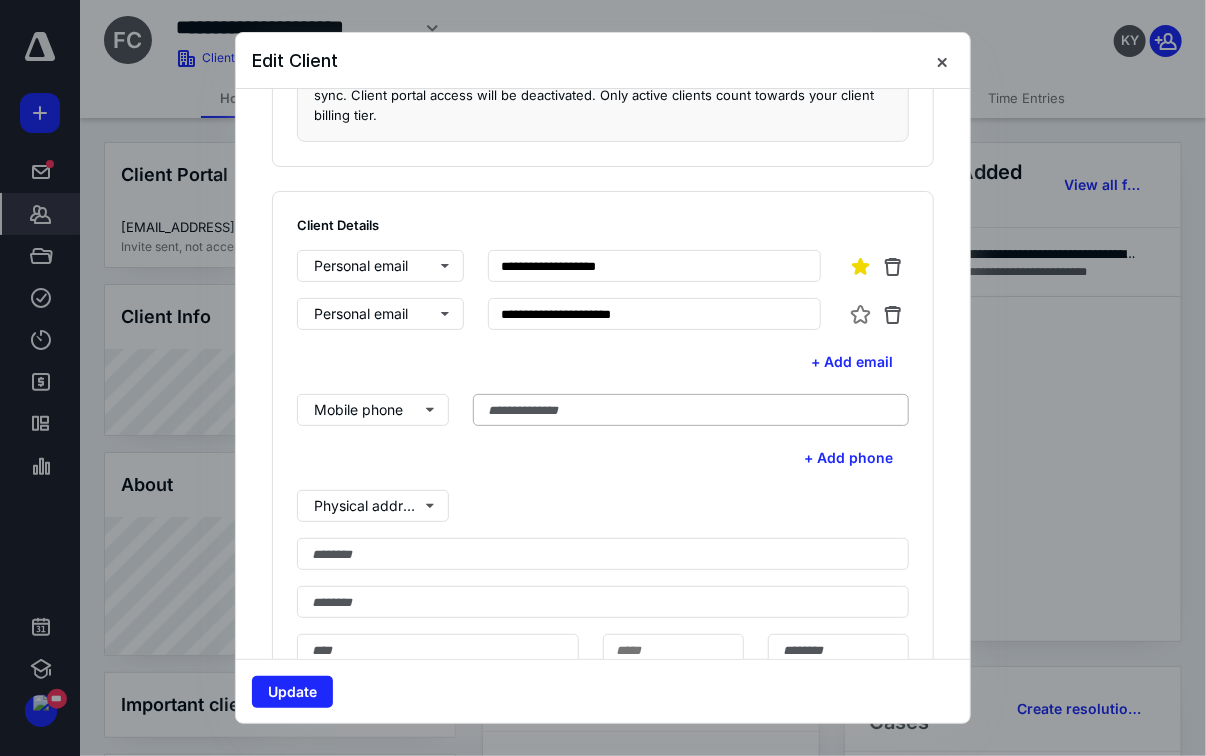 type on "**********" 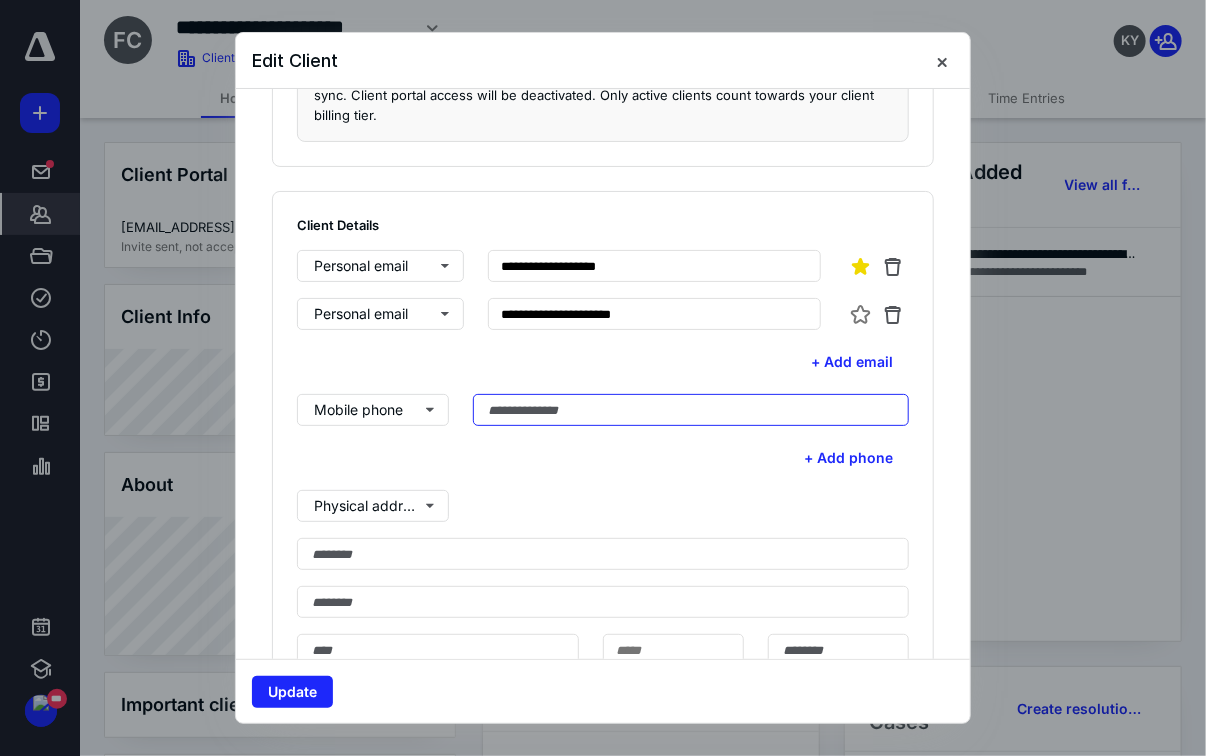click at bounding box center [691, 410] 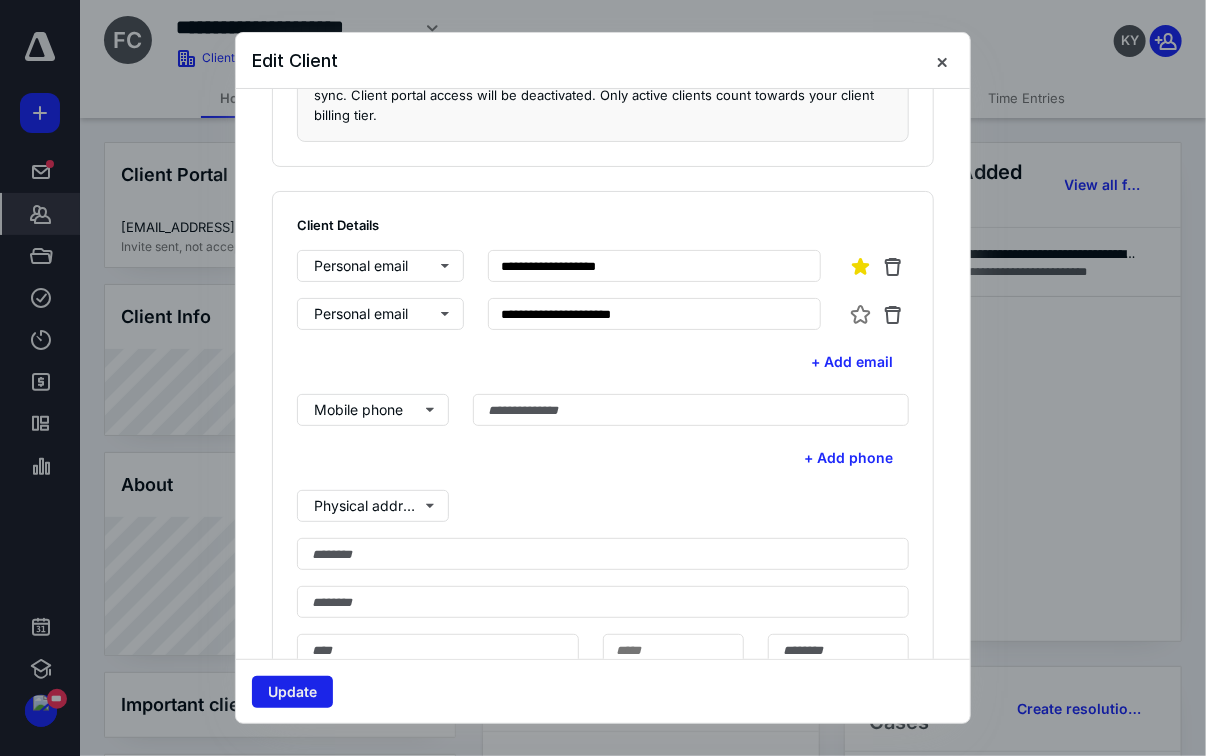 click on "Update" at bounding box center (292, 692) 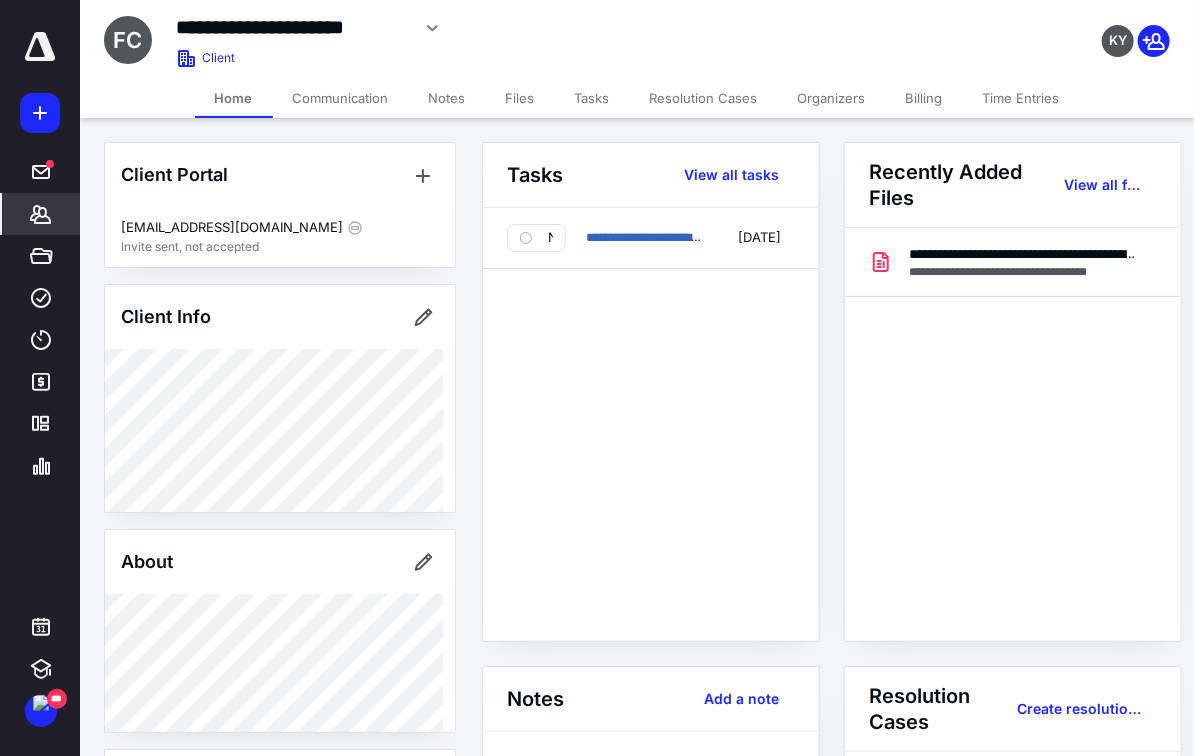 click at bounding box center [40, 47] 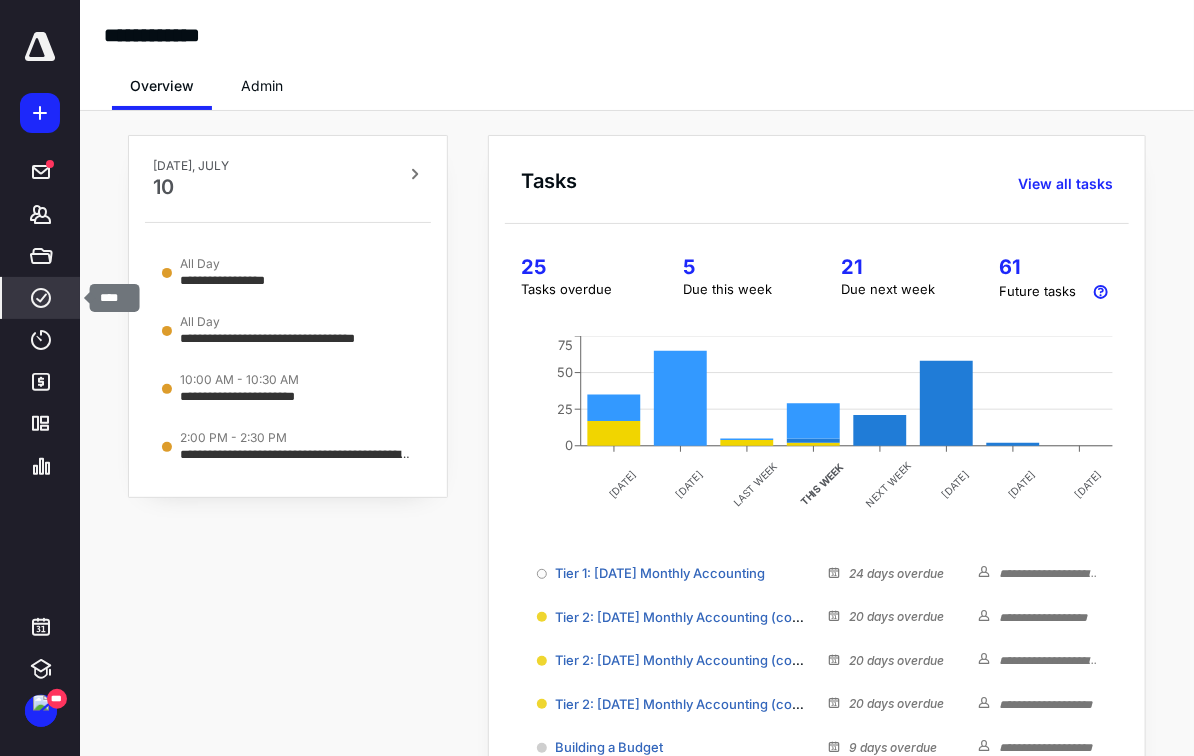 click 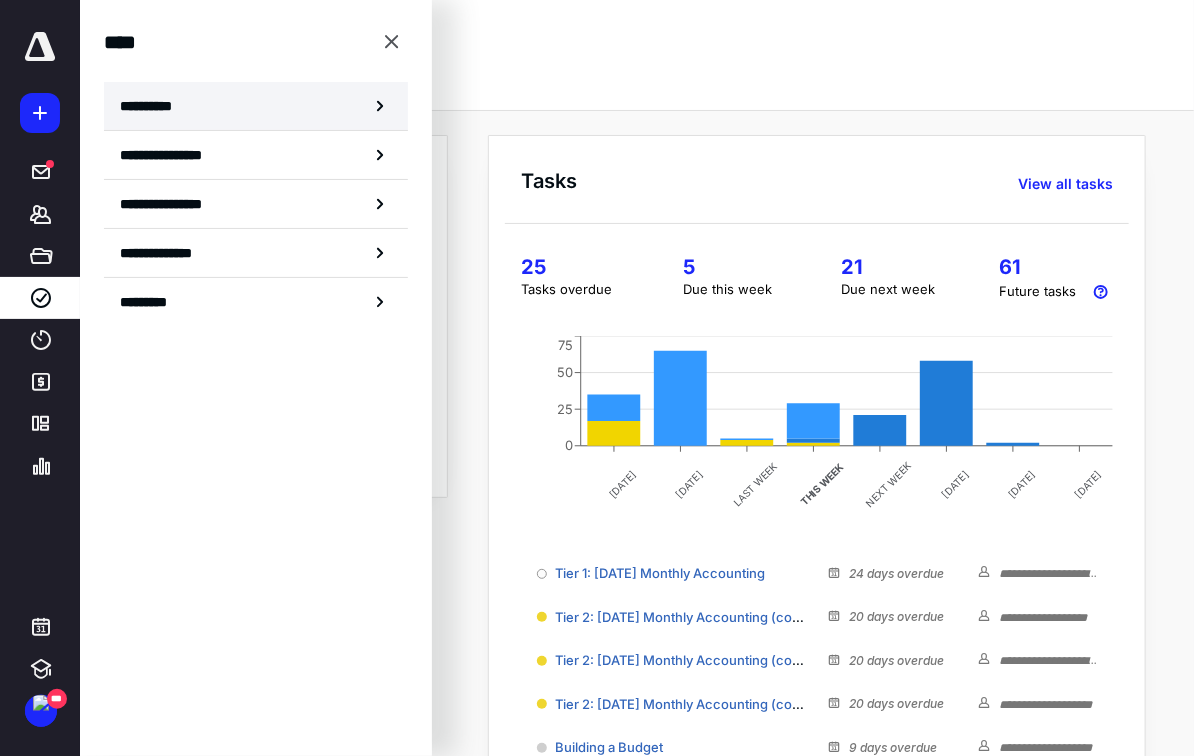 click on "**********" at bounding box center [256, 106] 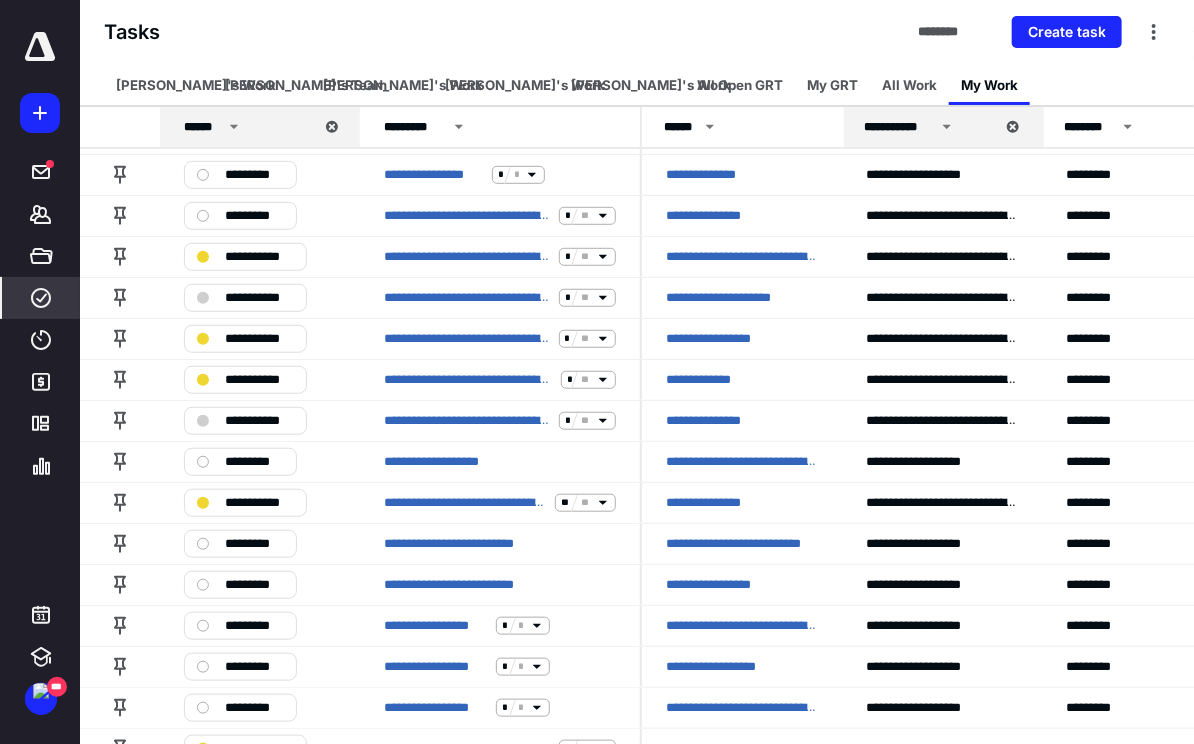 scroll, scrollTop: 0, scrollLeft: 0, axis: both 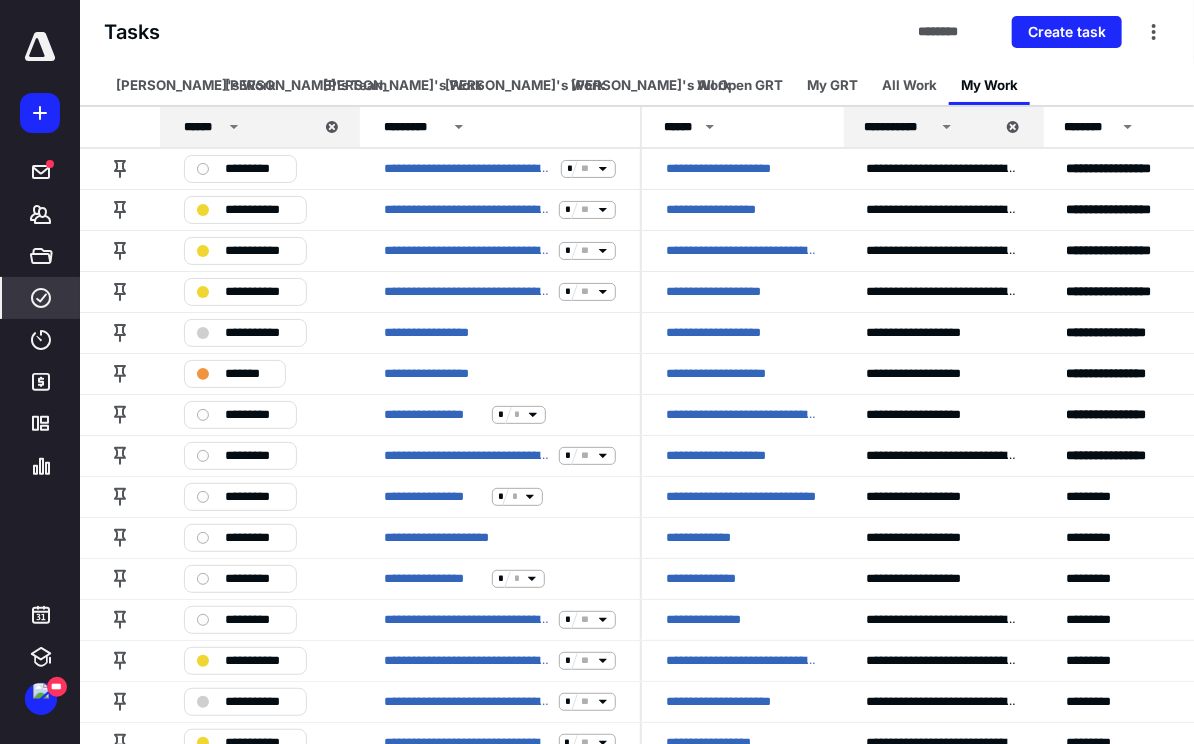 click on "Tasks ******** Create task" at bounding box center (637, 32) 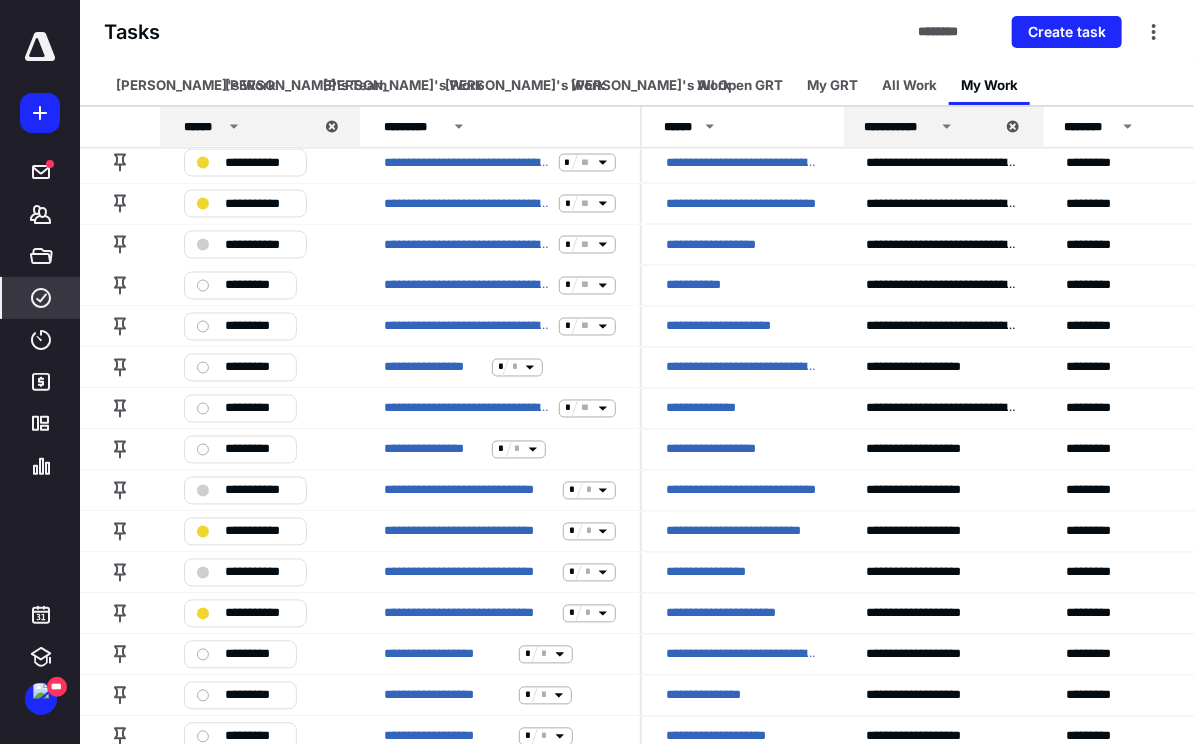 scroll, scrollTop: 1268, scrollLeft: 0, axis: vertical 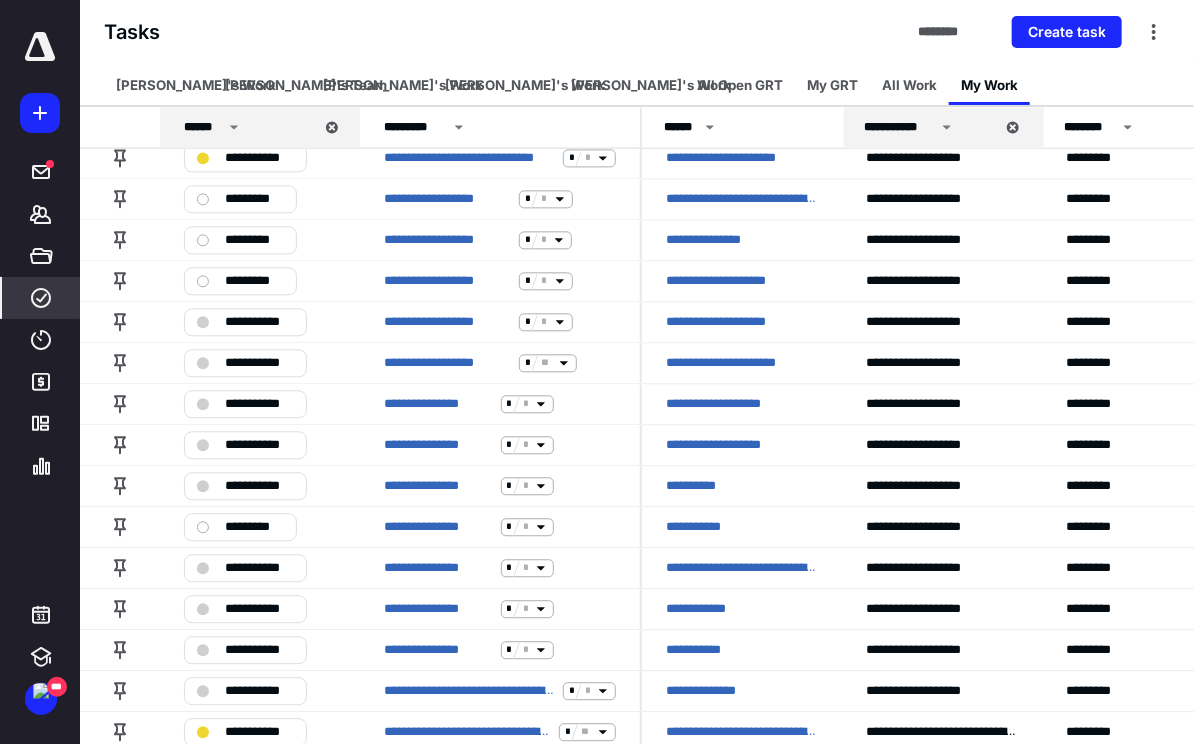 click on "Tasks ******** Create task" at bounding box center (637, 32) 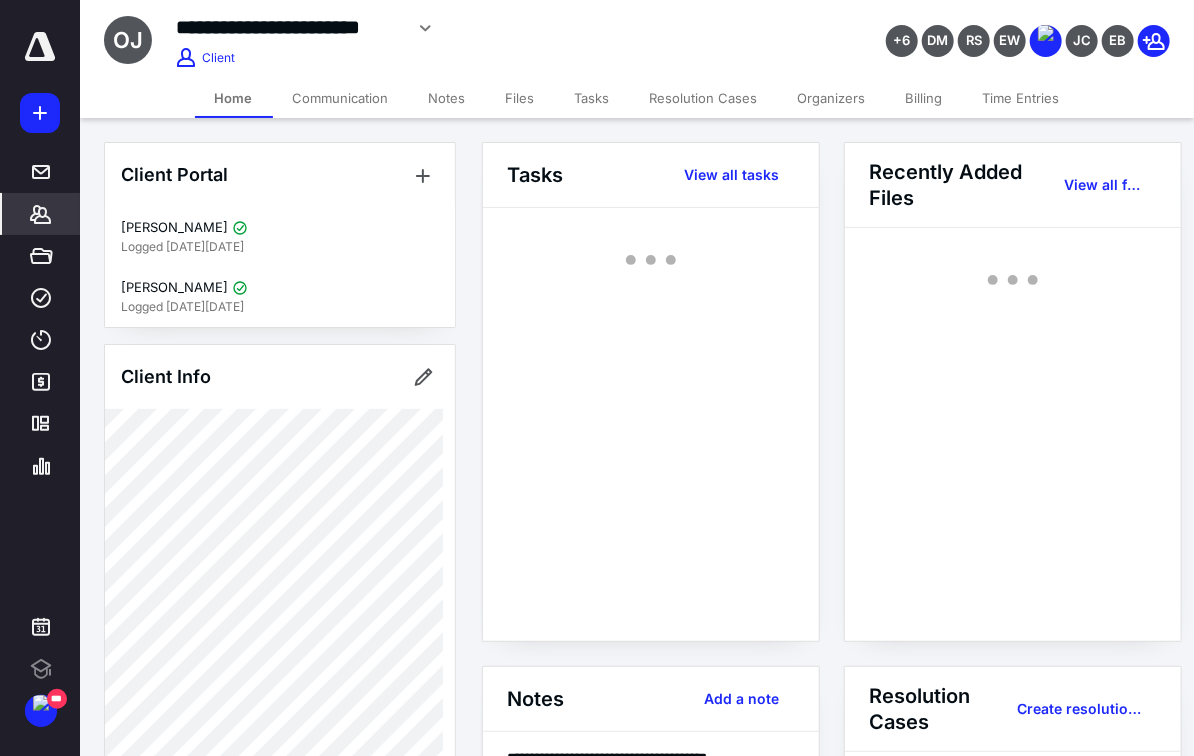 scroll, scrollTop: 0, scrollLeft: 0, axis: both 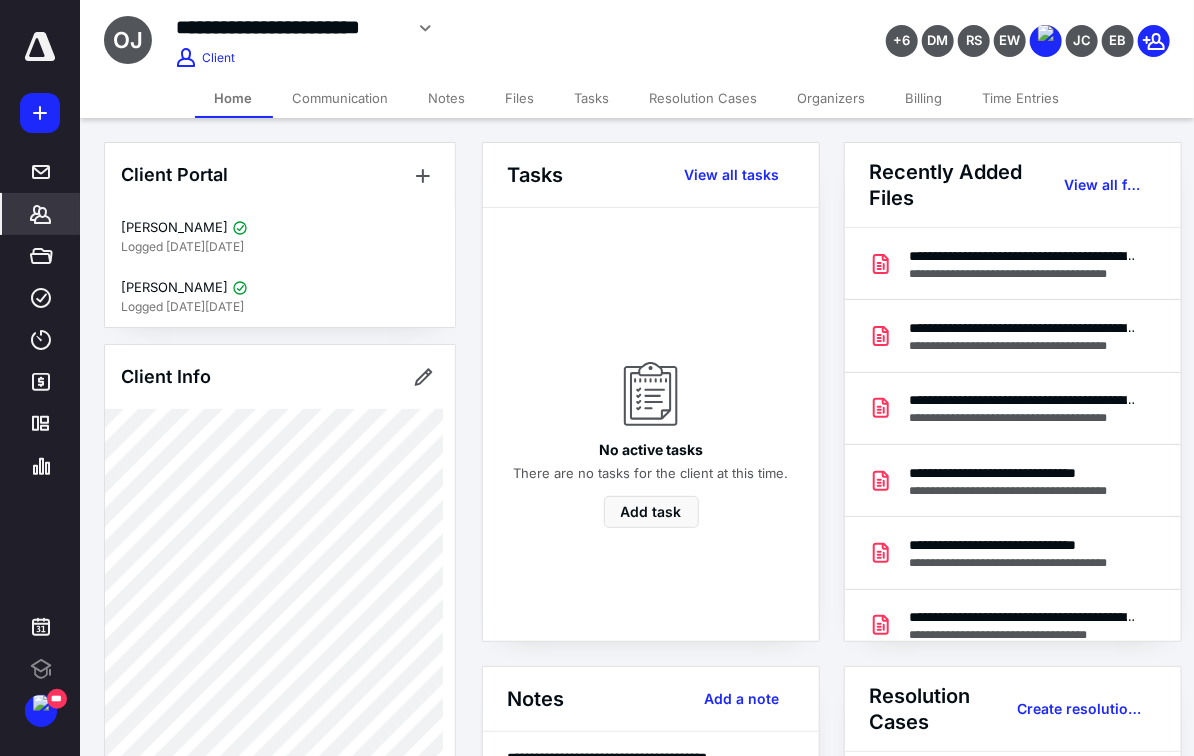 click 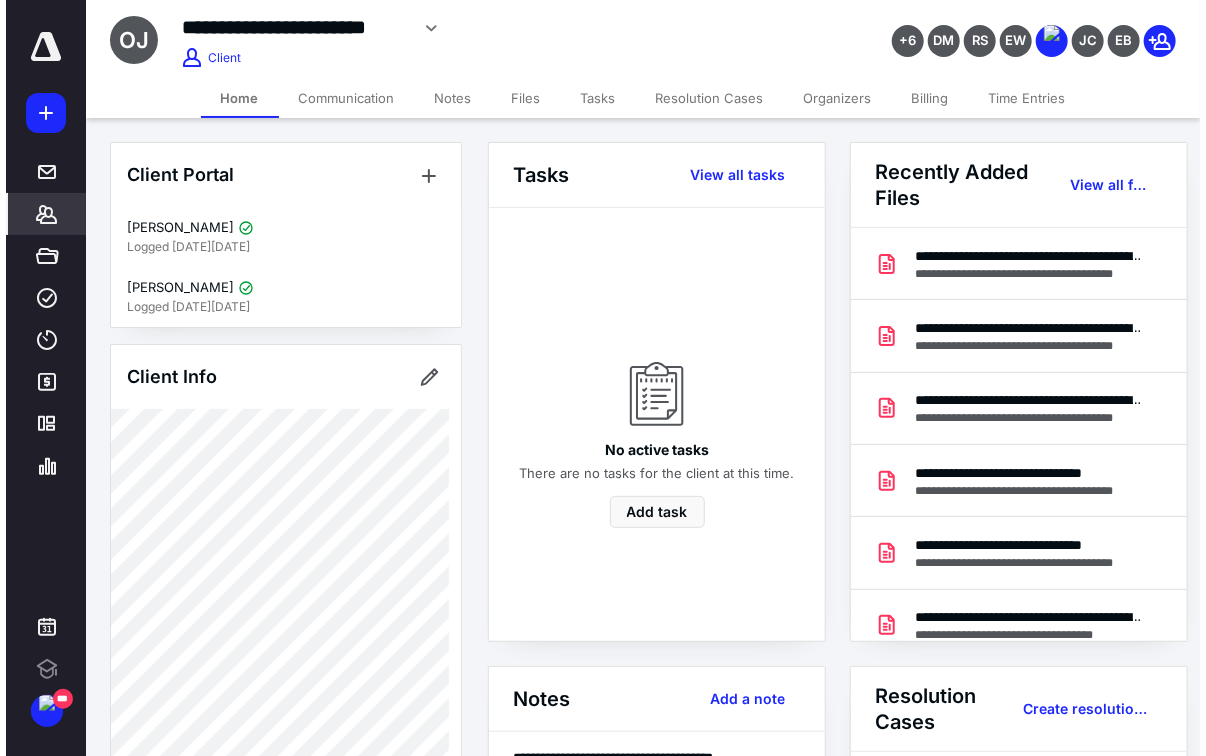 scroll, scrollTop: 0, scrollLeft: 0, axis: both 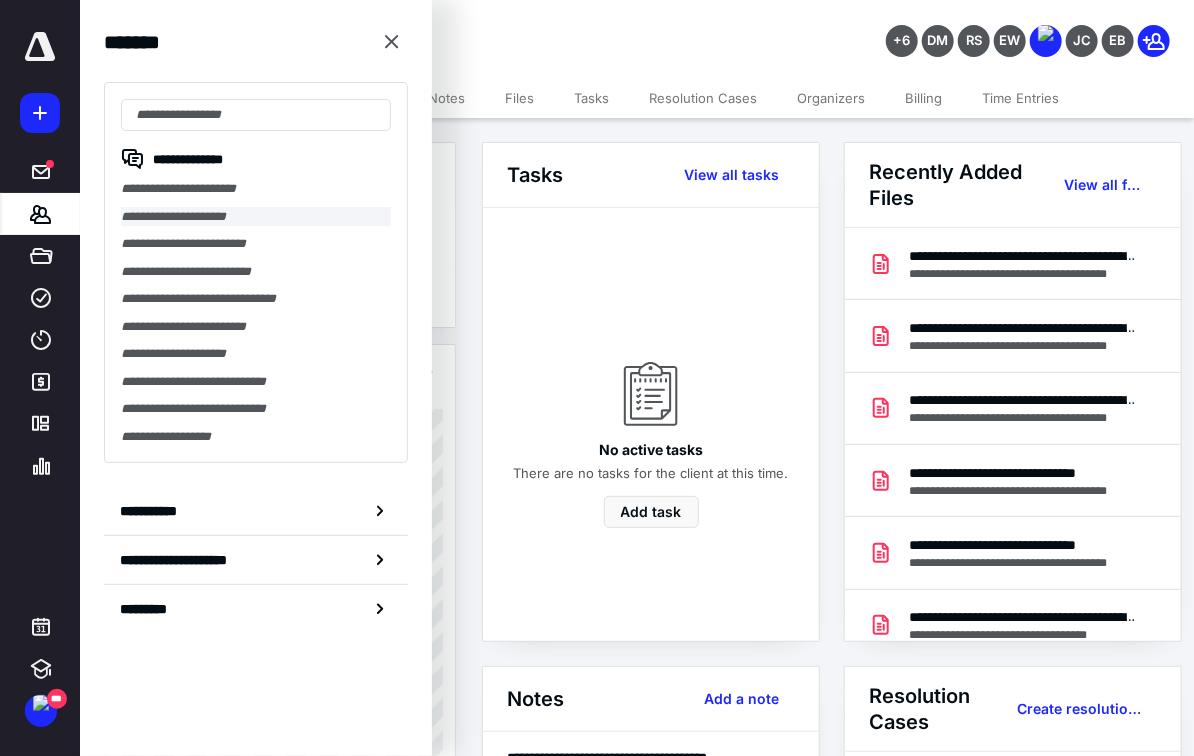 click on "**********" at bounding box center [256, 217] 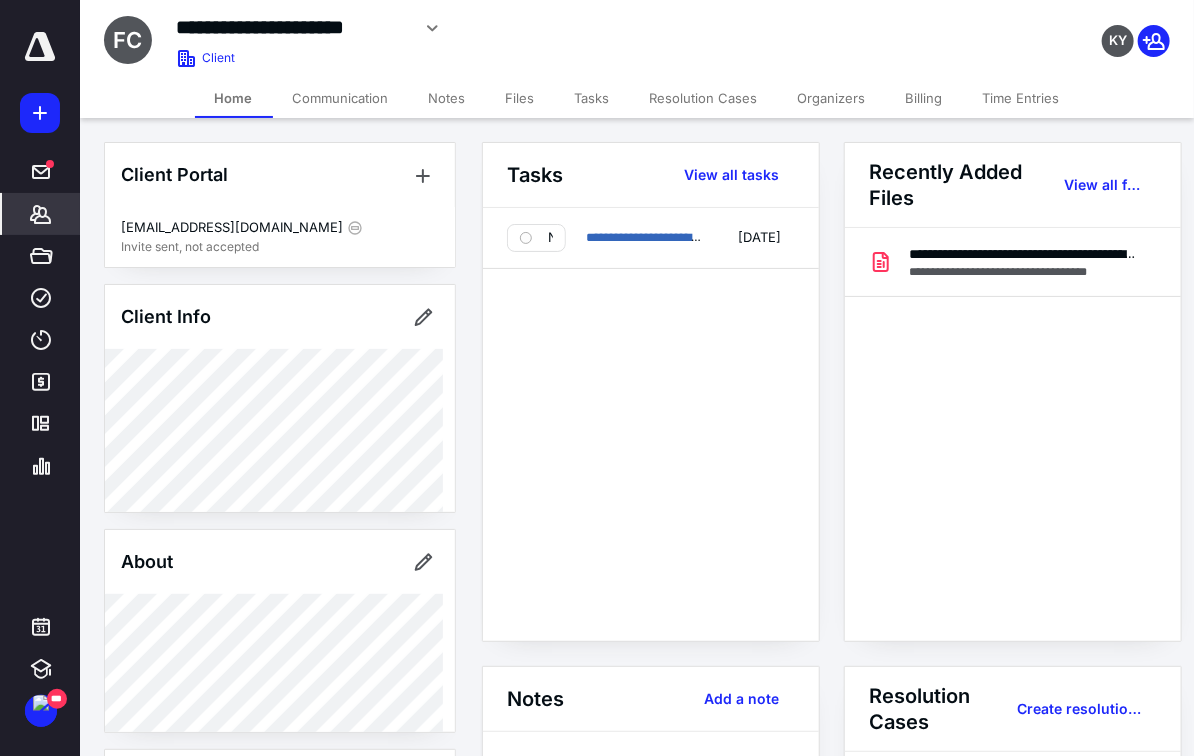 click on "Files" at bounding box center [520, 98] 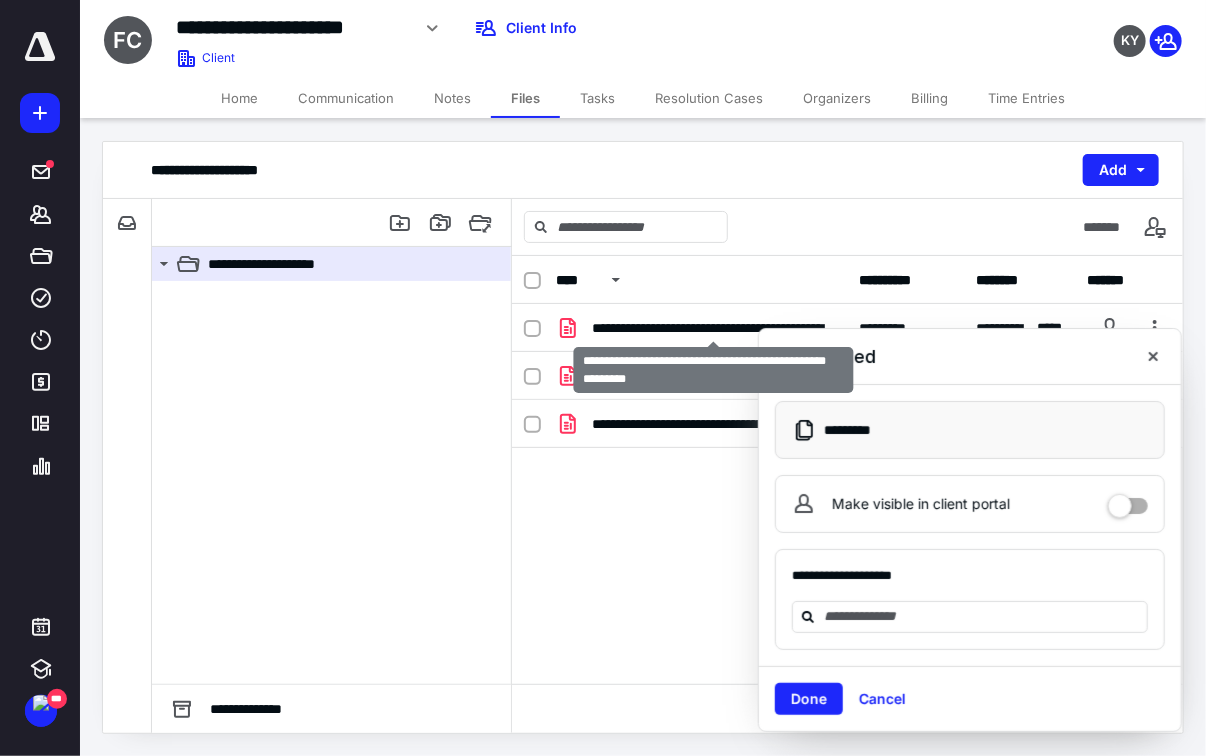 click on "**********" at bounding box center (714, 328) 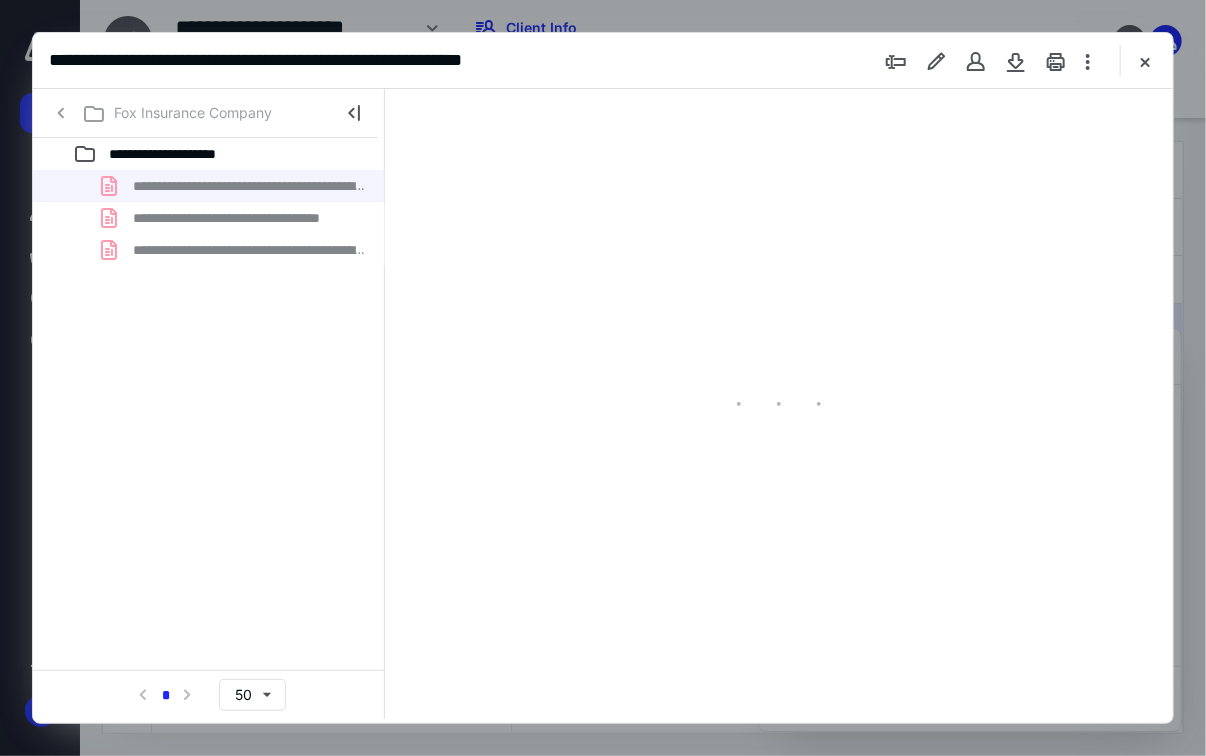 scroll, scrollTop: 0, scrollLeft: 0, axis: both 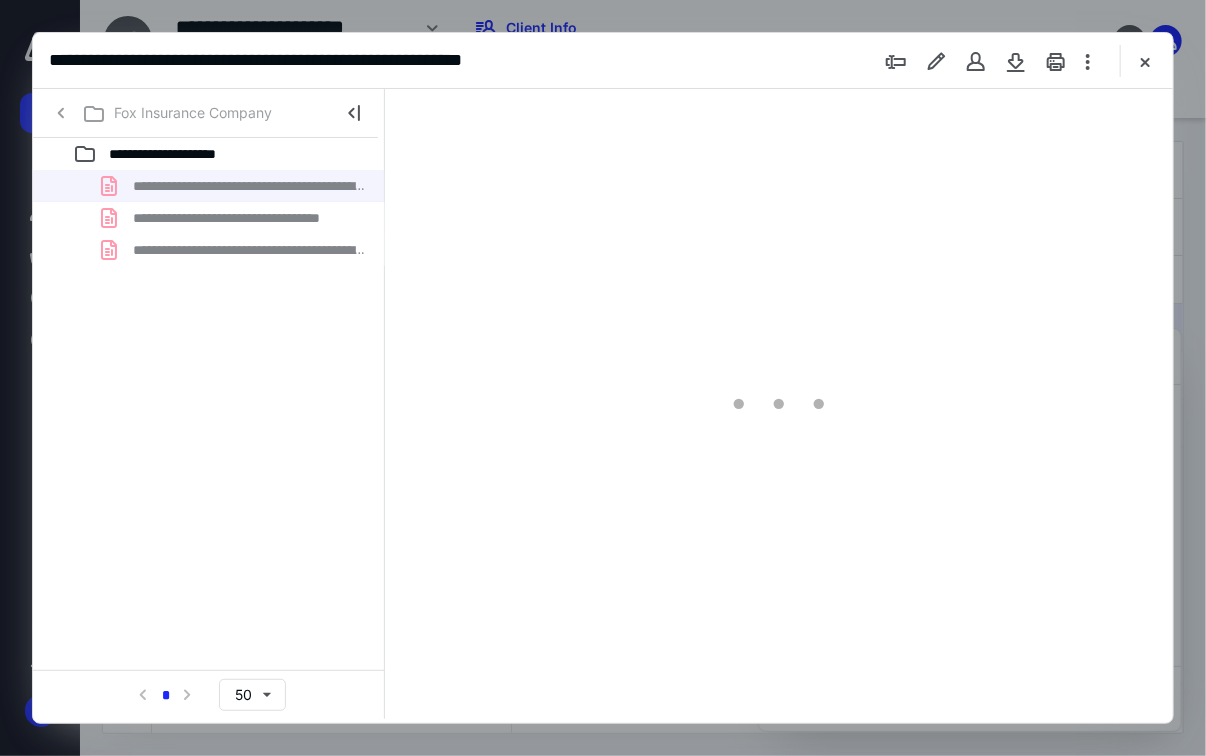 type on "127" 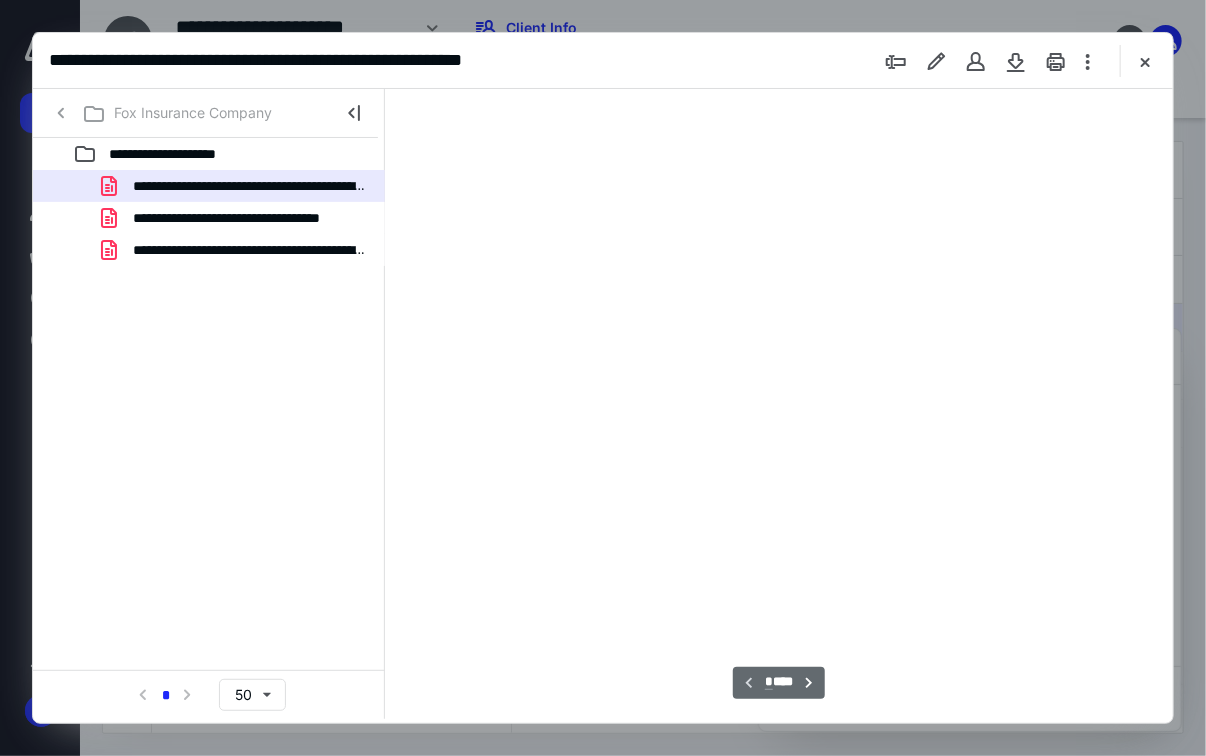 scroll, scrollTop: 108, scrollLeft: 0, axis: vertical 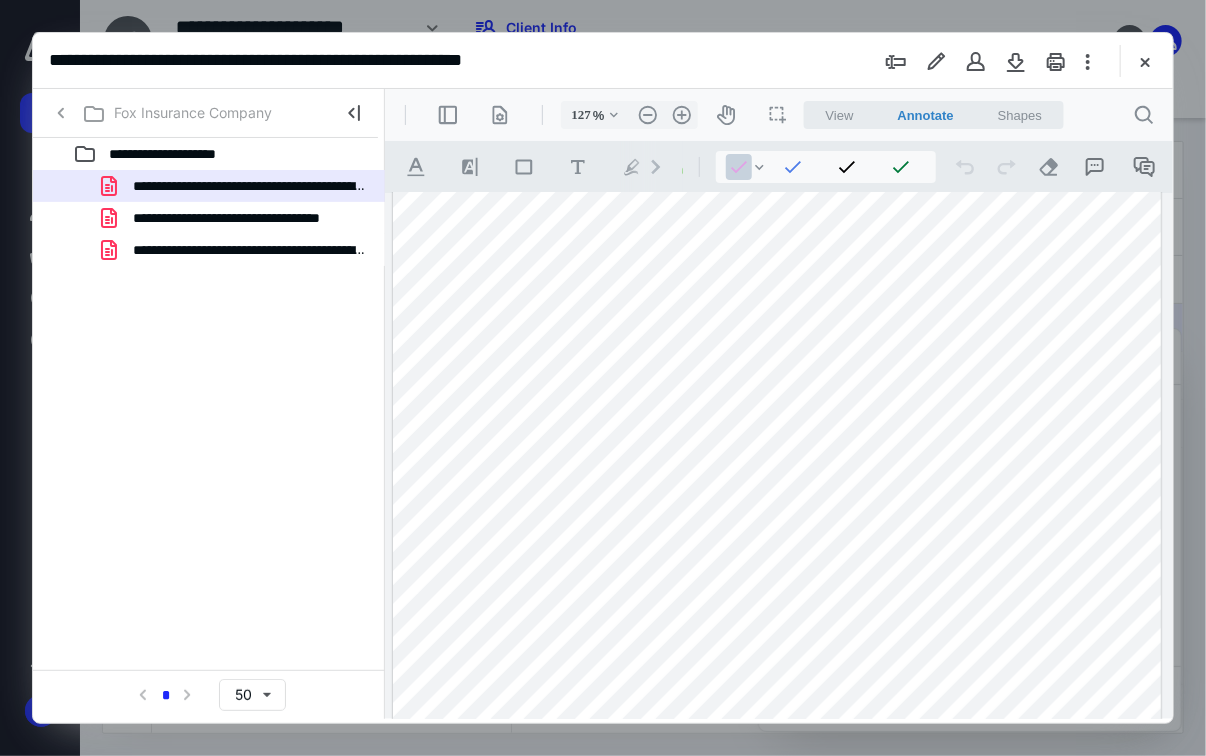 click on "**********" at bounding box center (603, 61) 